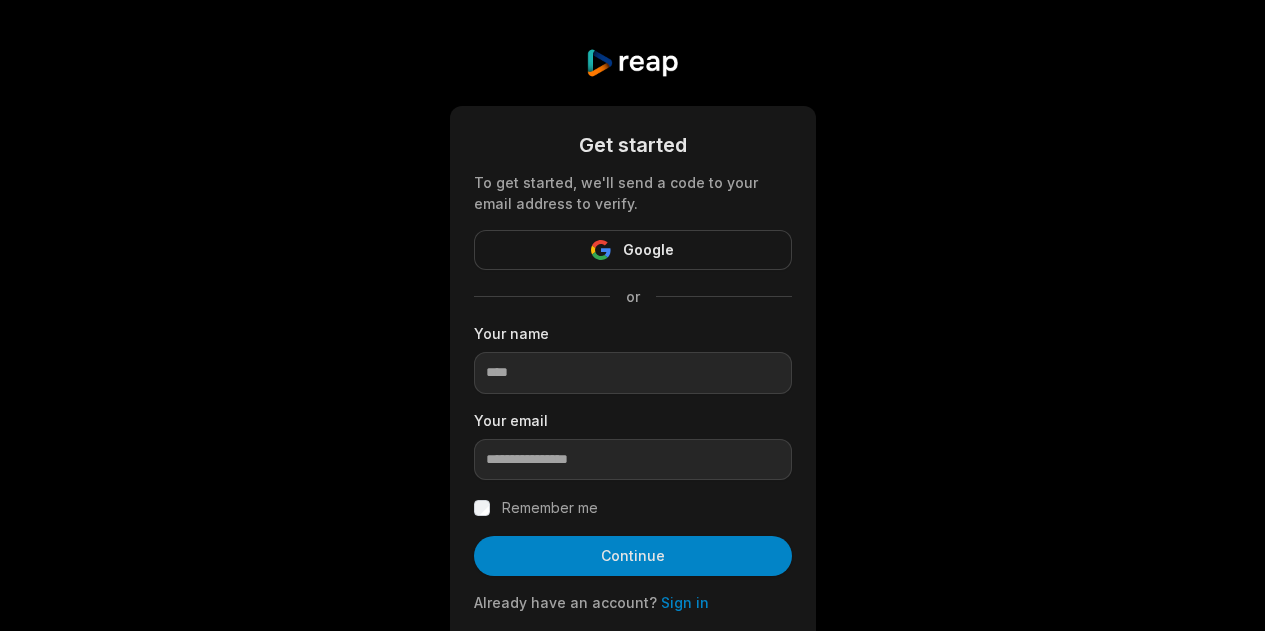scroll, scrollTop: 0, scrollLeft: 0, axis: both 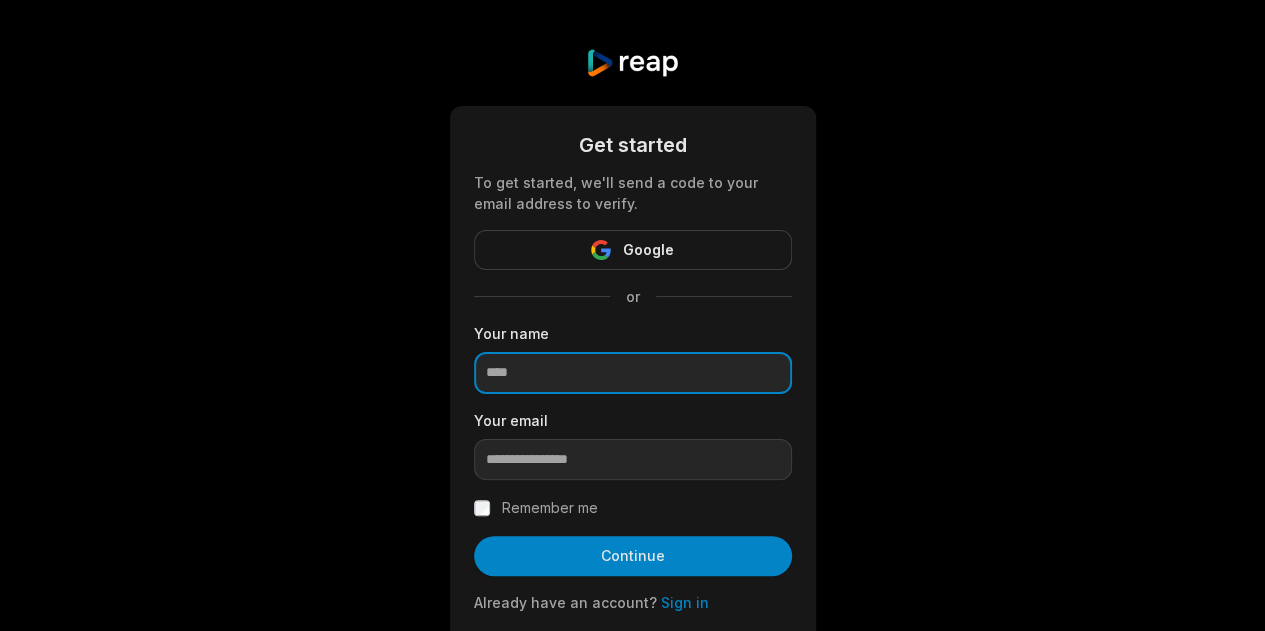 click at bounding box center [633, 373] 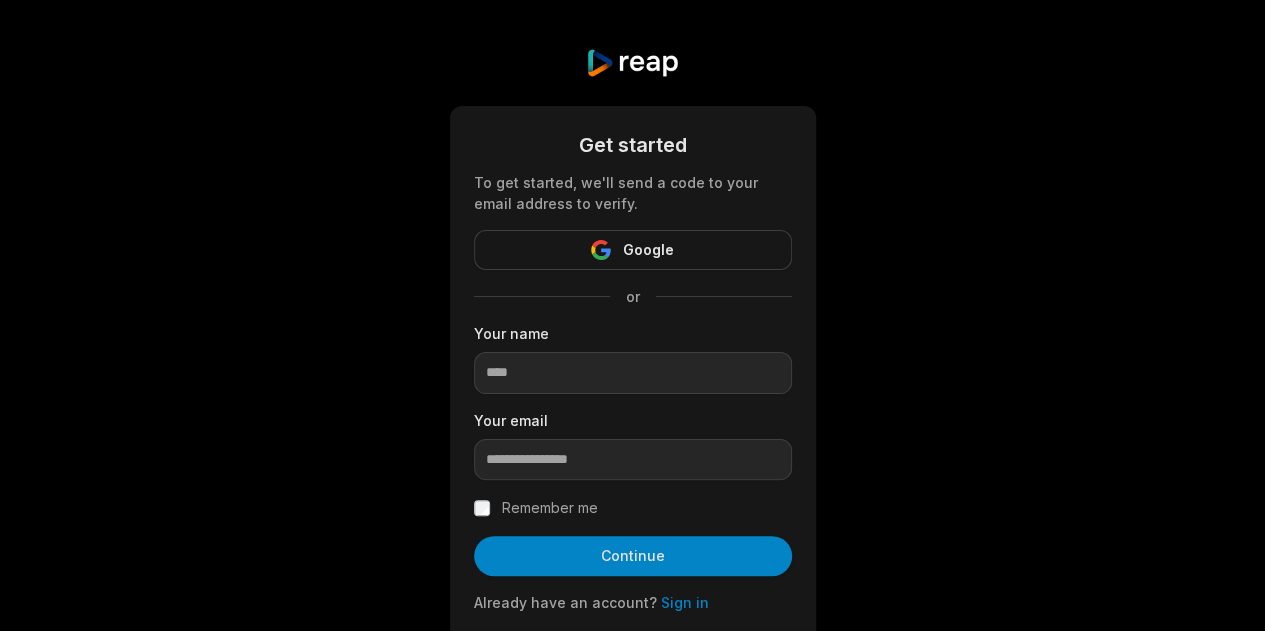 click on "Get started To get started, we'll send a code to your email address to verify. Google or Your name Your email Remember me Continue Already have an account?   Sign in By signing up, you agree to reap's  Terms of Services  &  Privacy Policy ." at bounding box center (632, 368) 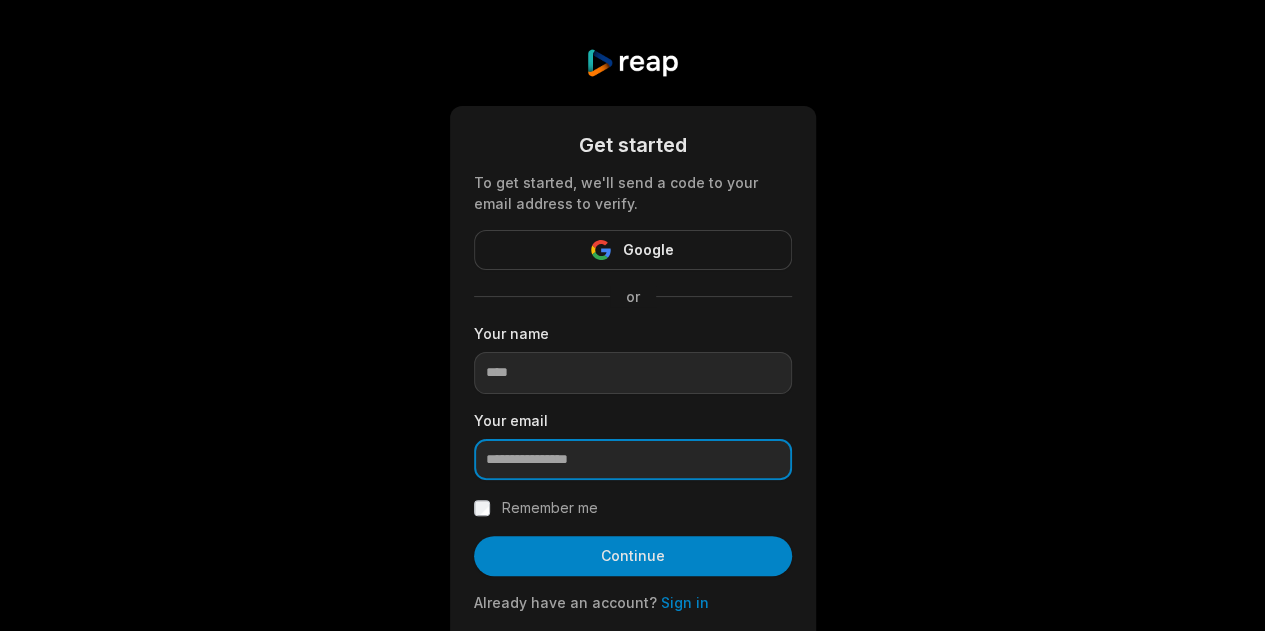 click at bounding box center [633, 460] 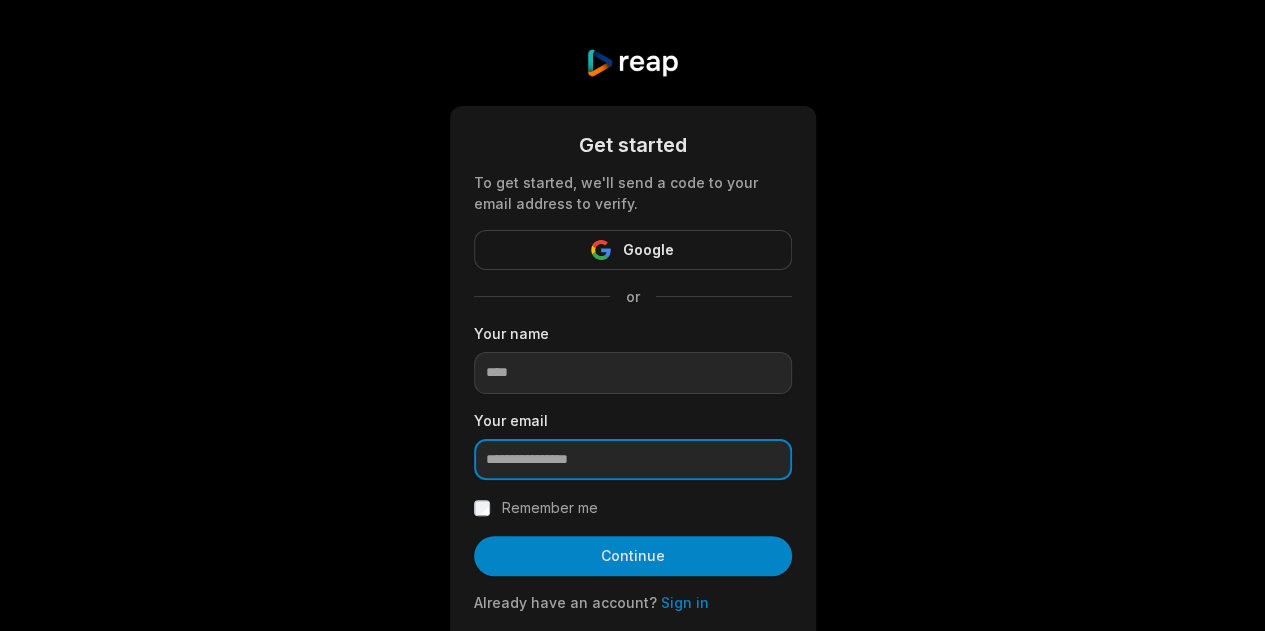 type on "**********" 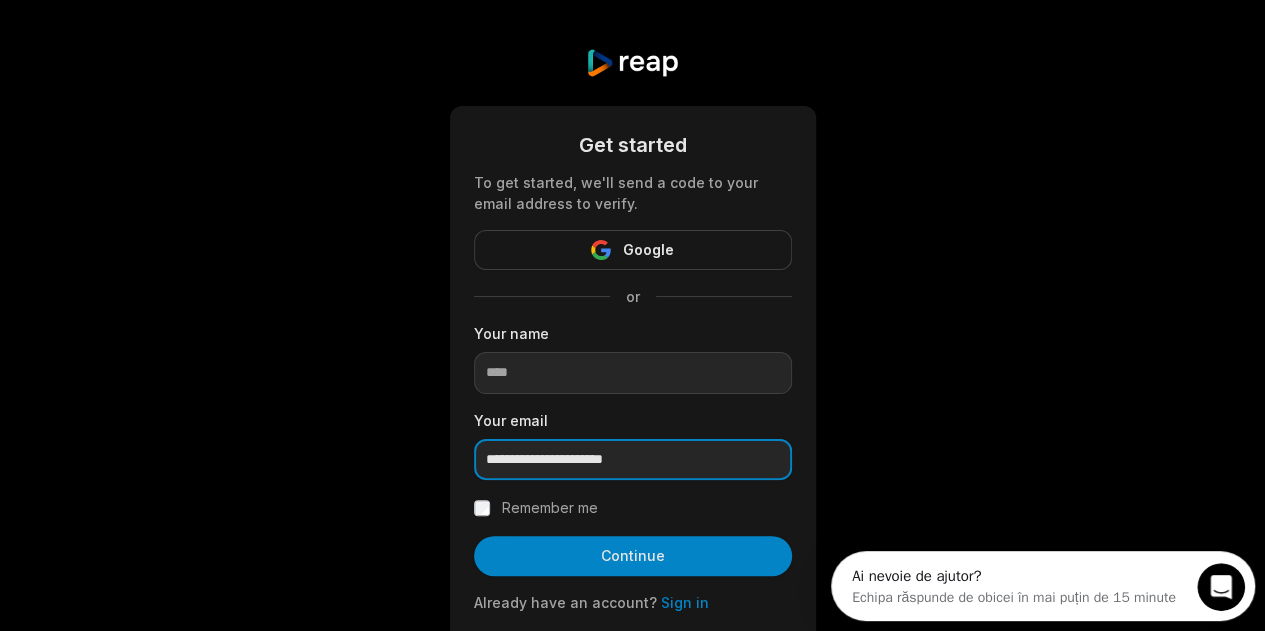 scroll, scrollTop: 0, scrollLeft: 0, axis: both 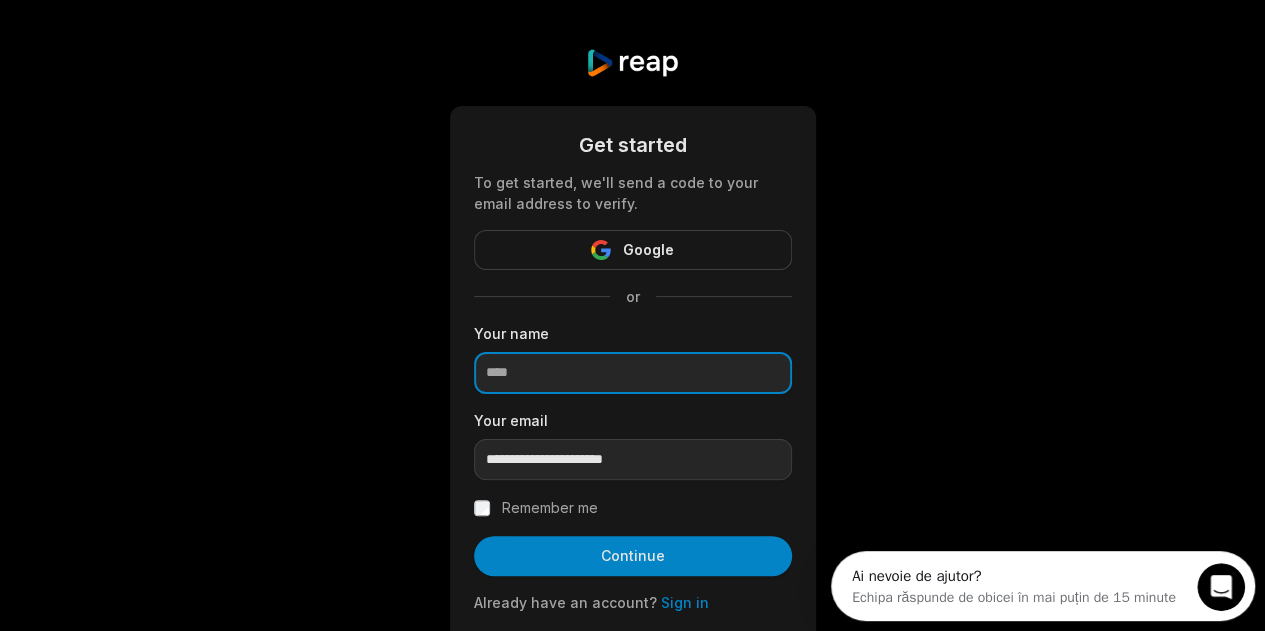 click at bounding box center [633, 373] 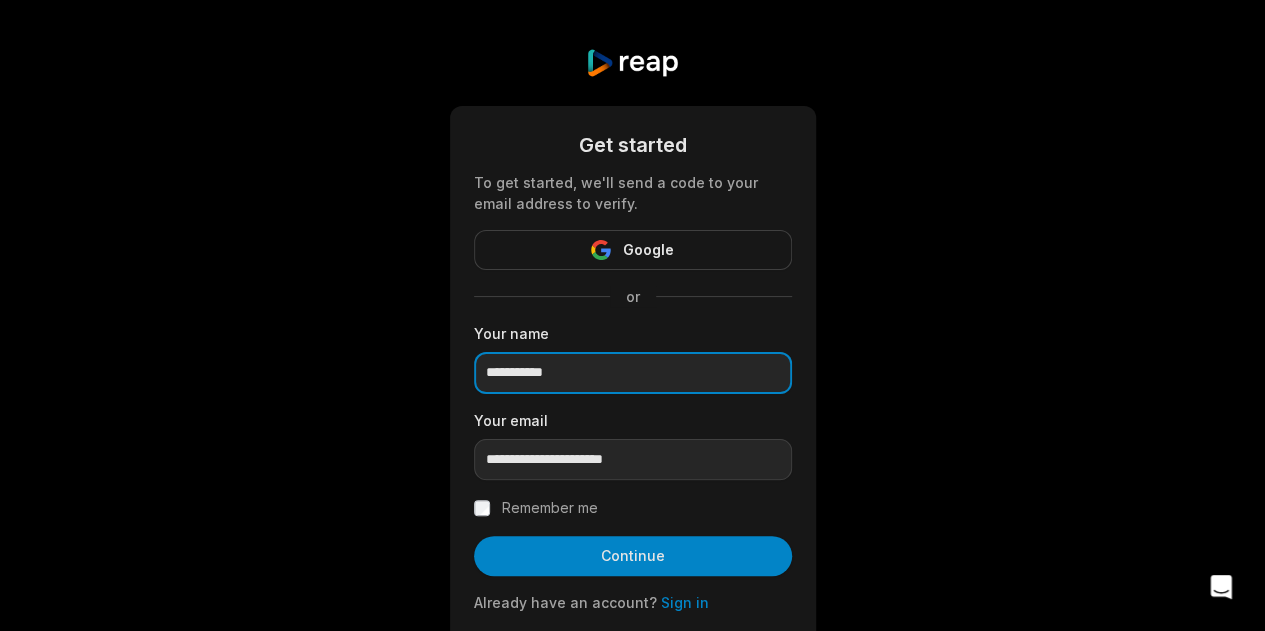 type on "**********" 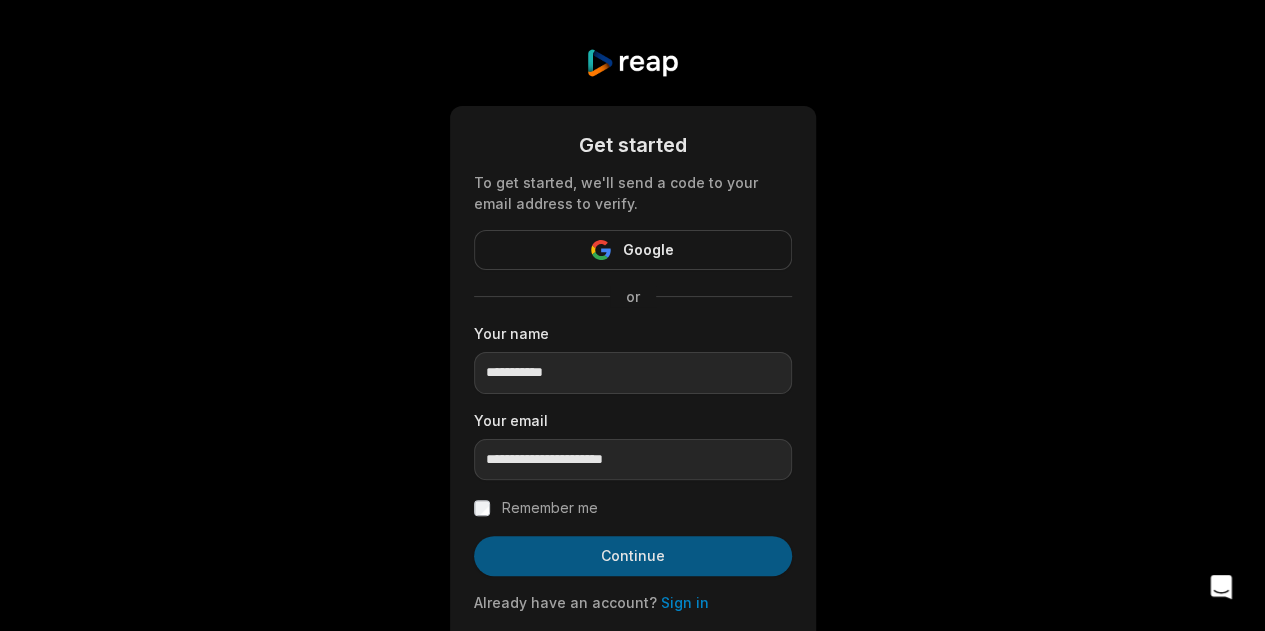 click on "Continue" at bounding box center [633, 556] 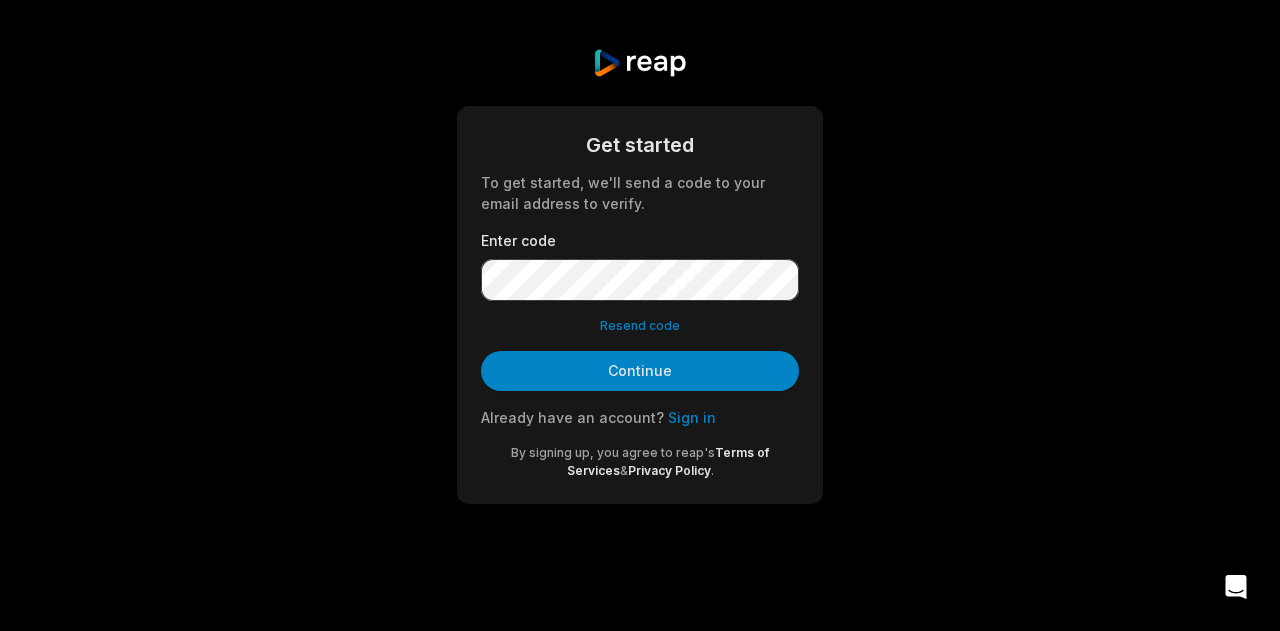 click on "Get started To get started, we'll send a code to your email address to verify. Enter code Resend code Continue Already have an account?   Sign in By signing up, you agree to reap's  Terms of Services  &  Privacy Policy ." at bounding box center (640, 276) 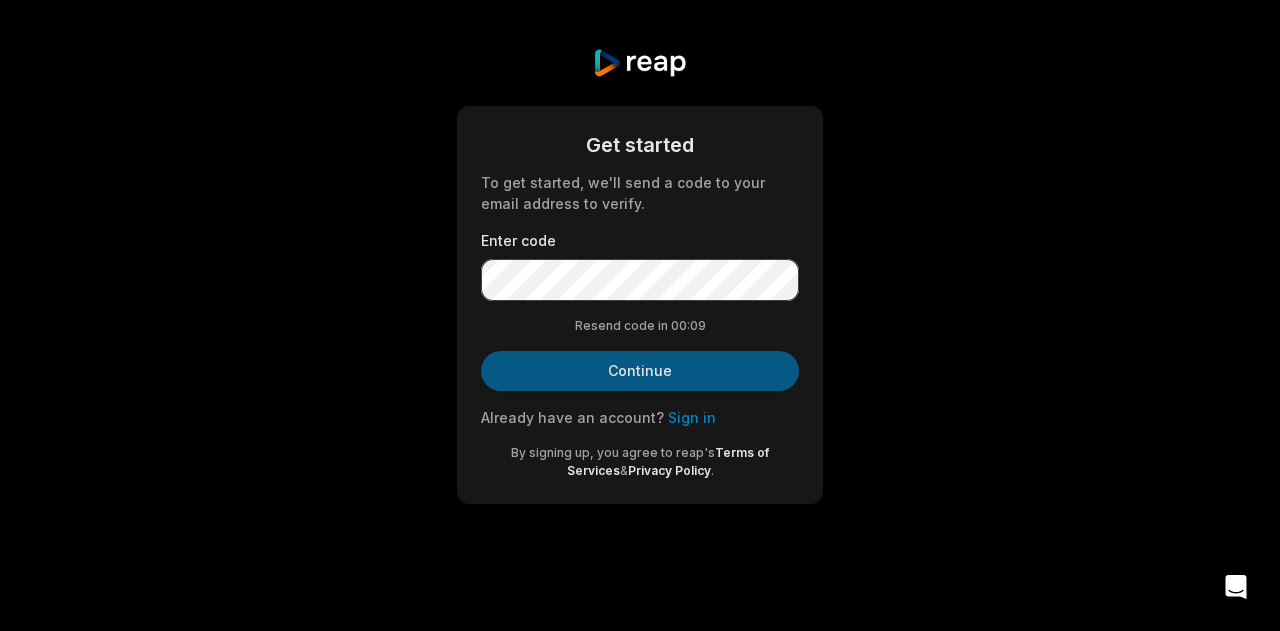 click on "Continue" at bounding box center [640, 371] 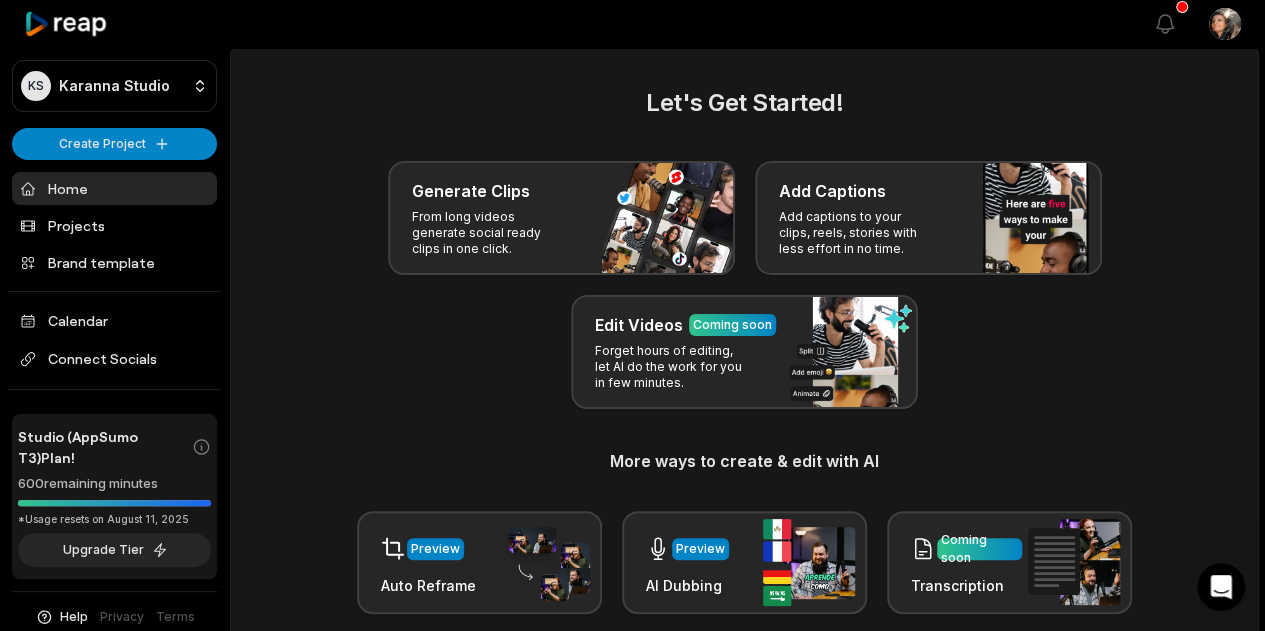 scroll, scrollTop: 0, scrollLeft: 0, axis: both 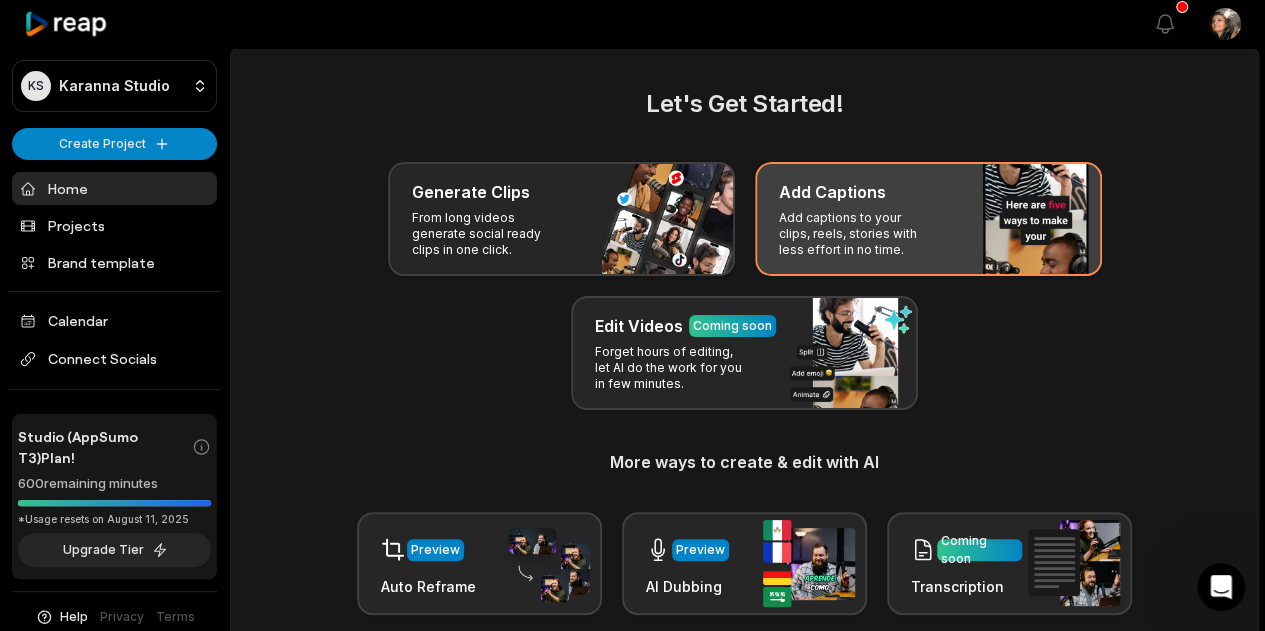 click on "Add captions to your clips, reels, stories with less effort in no time." at bounding box center (856, 234) 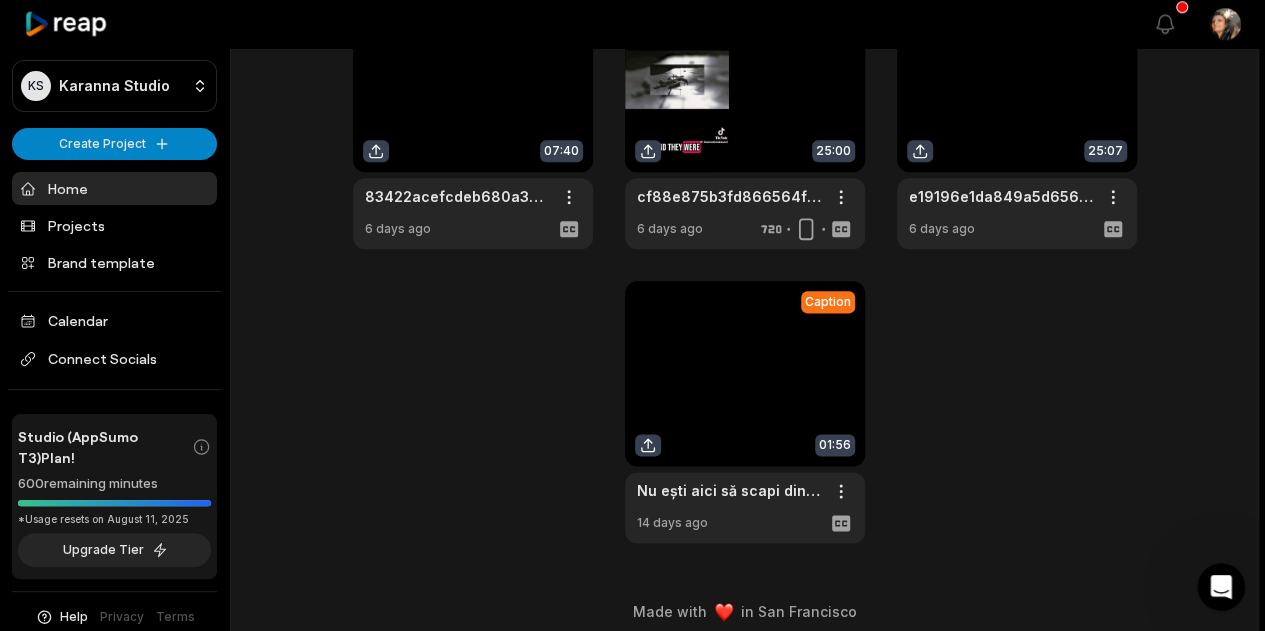 scroll, scrollTop: 1140, scrollLeft: 0, axis: vertical 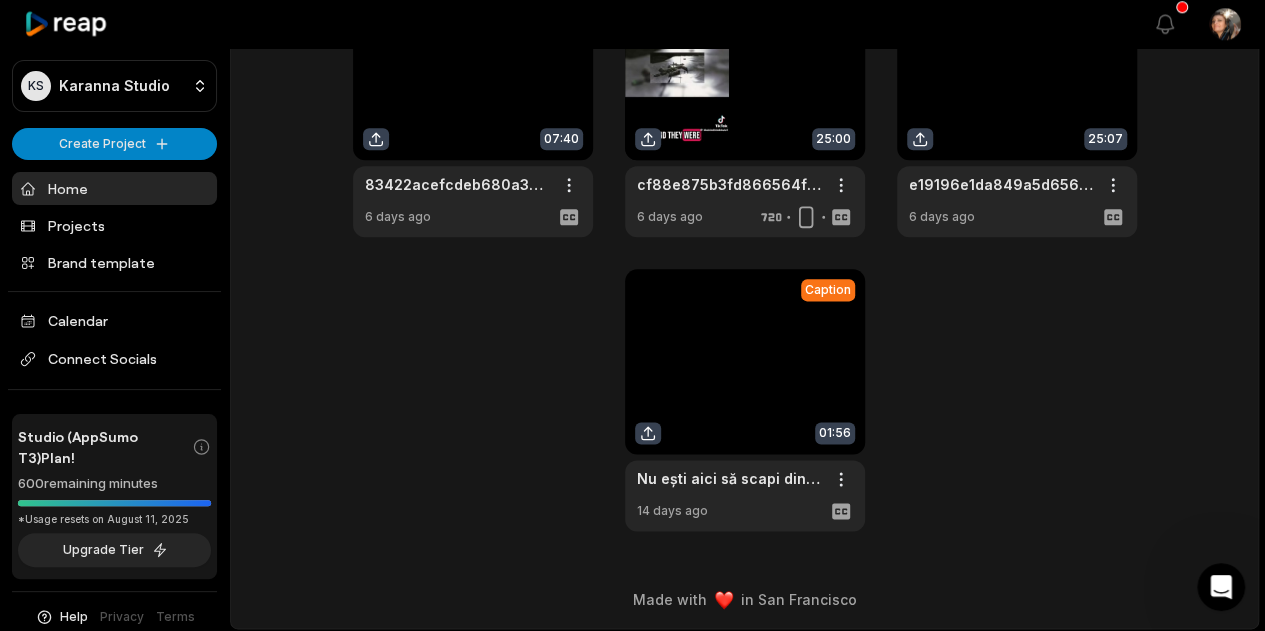 click at bounding box center (745, 400) 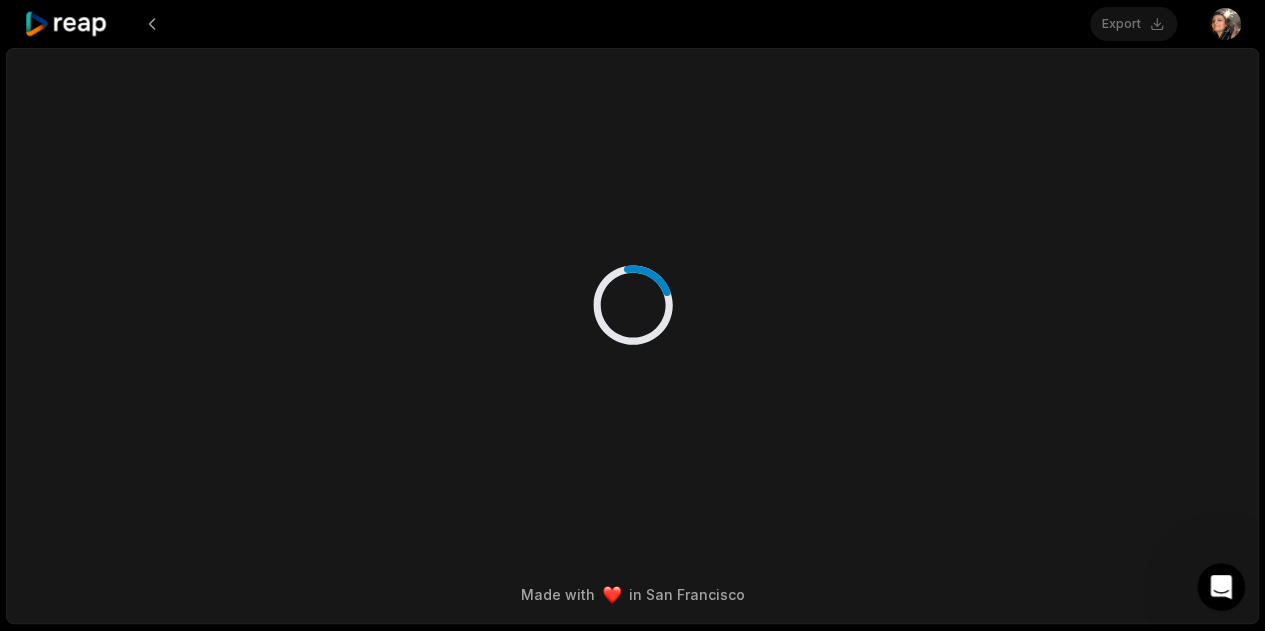 scroll, scrollTop: 0, scrollLeft: 0, axis: both 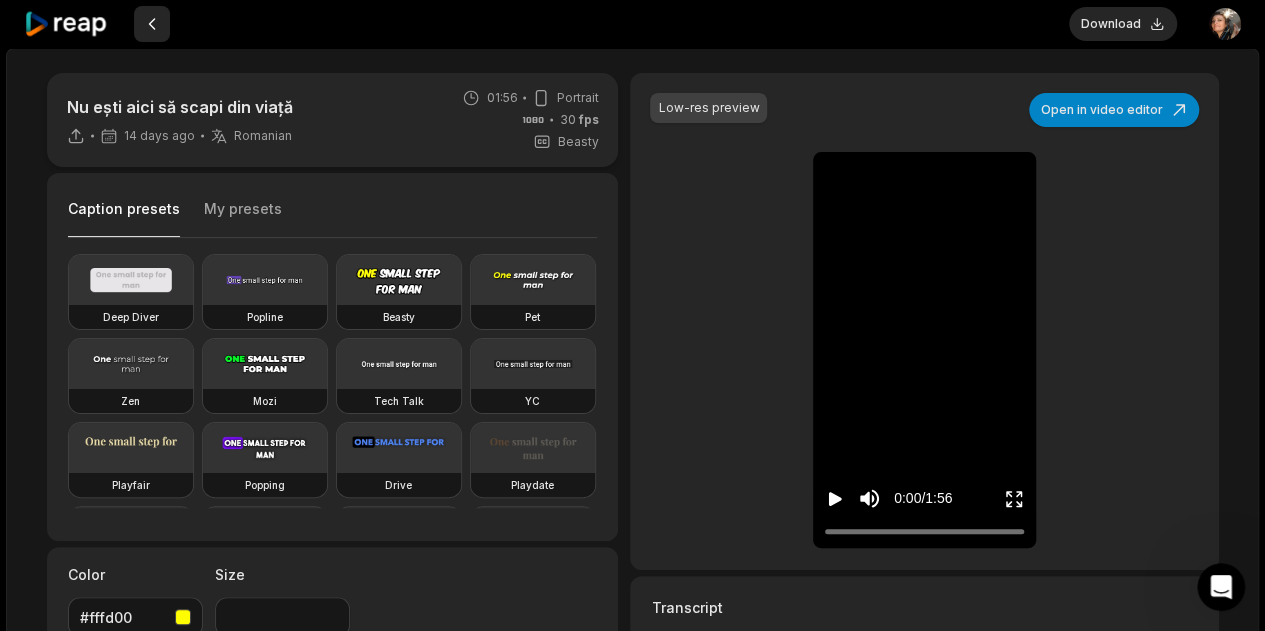 click at bounding box center [152, 24] 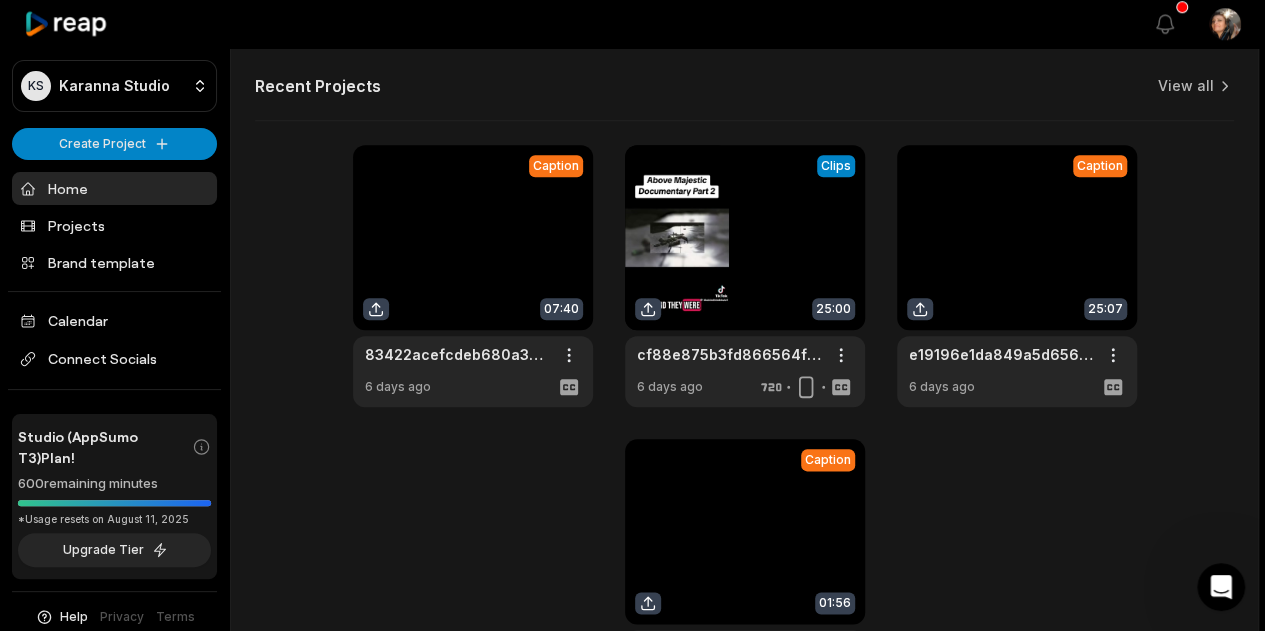 scroll, scrollTop: 940, scrollLeft: 0, axis: vertical 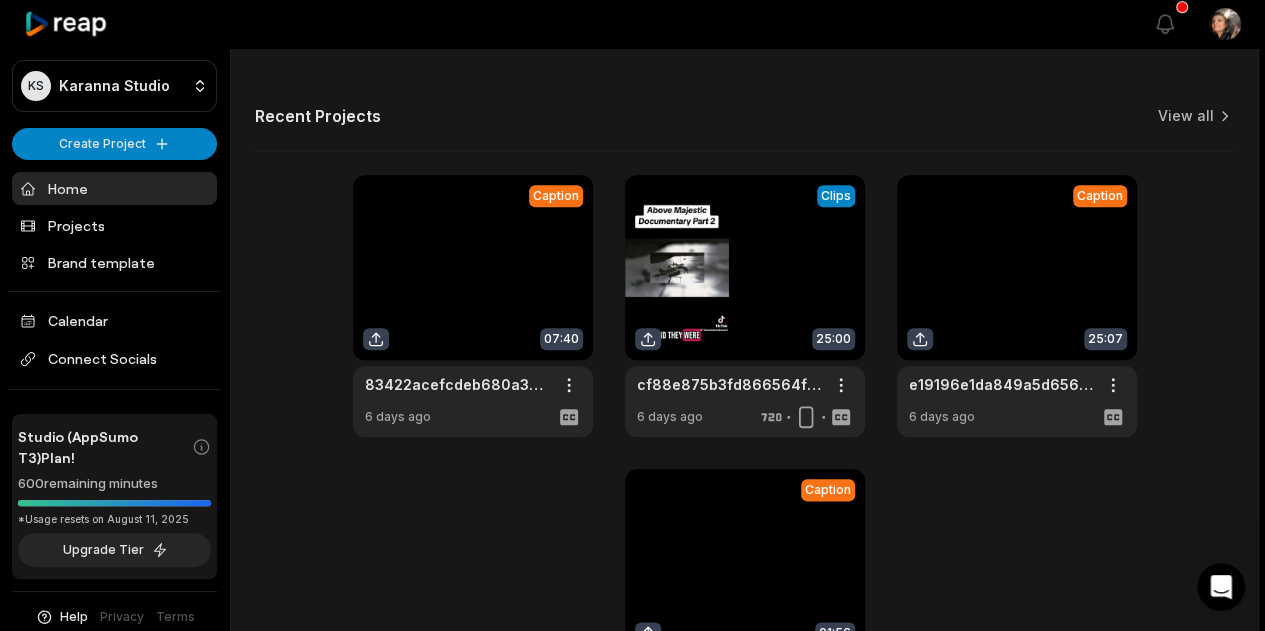 click at bounding box center (473, 306) 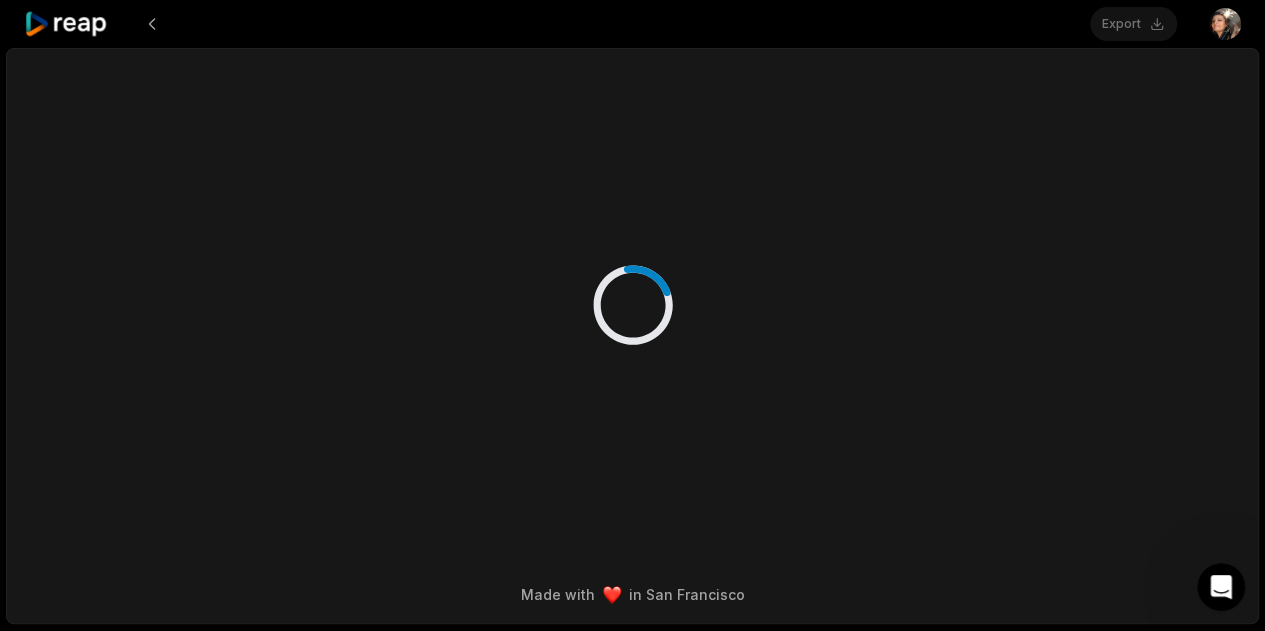 scroll, scrollTop: 0, scrollLeft: 0, axis: both 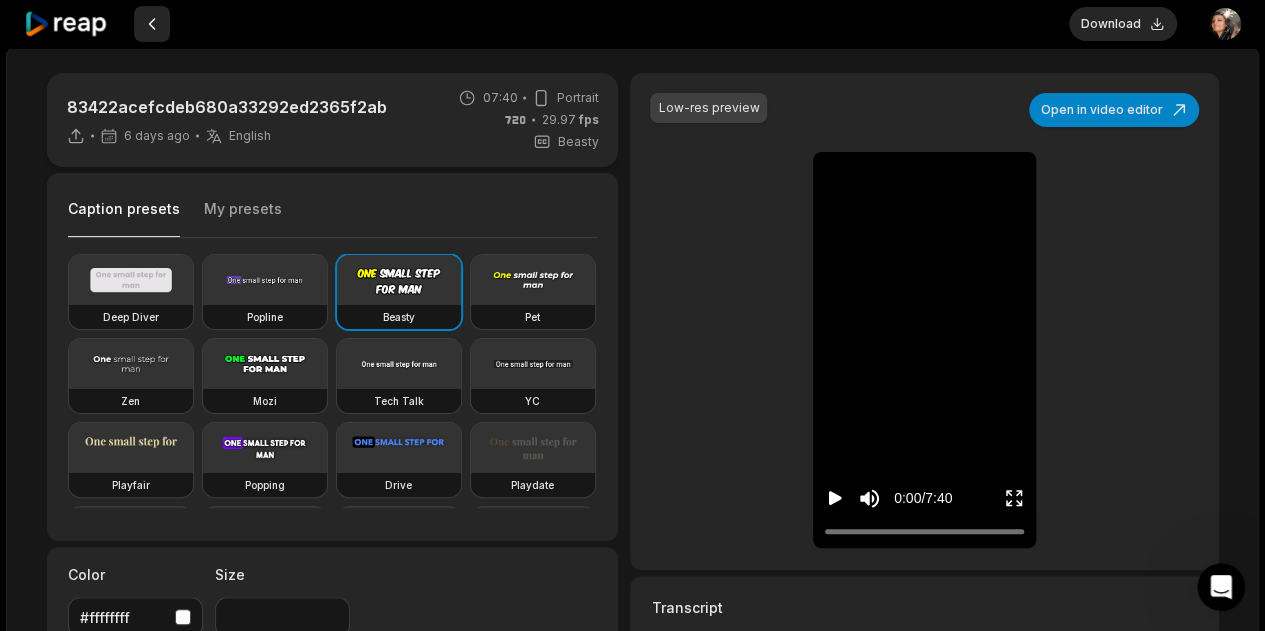 click at bounding box center (152, 24) 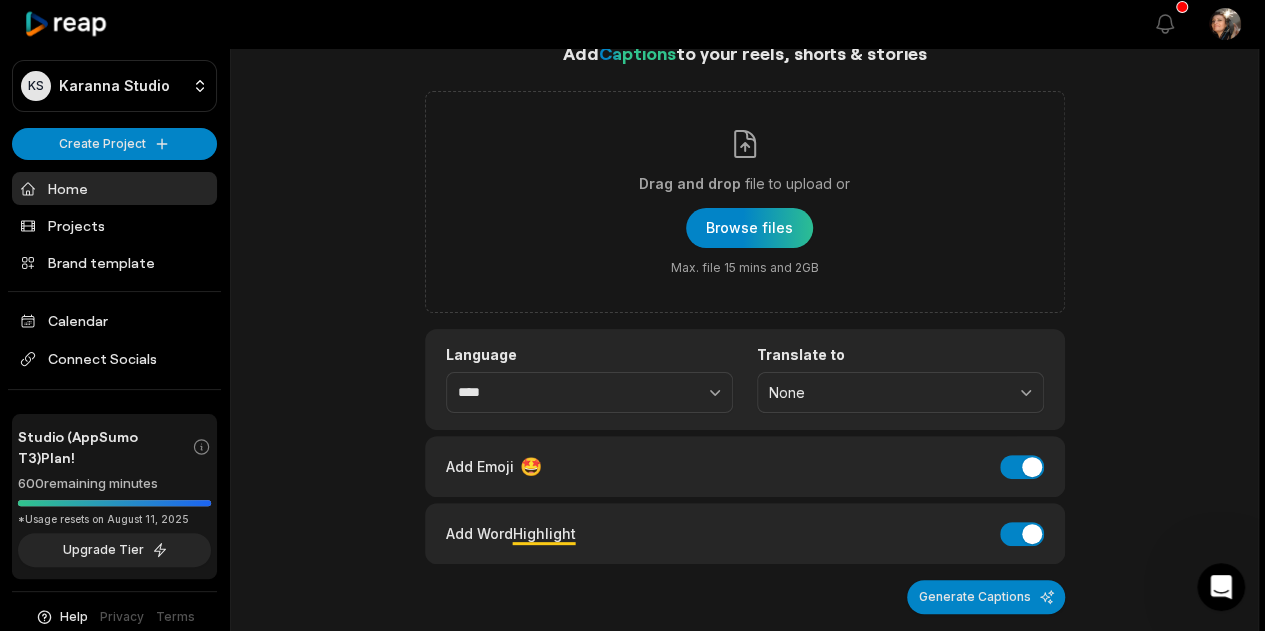 scroll, scrollTop: 0, scrollLeft: 0, axis: both 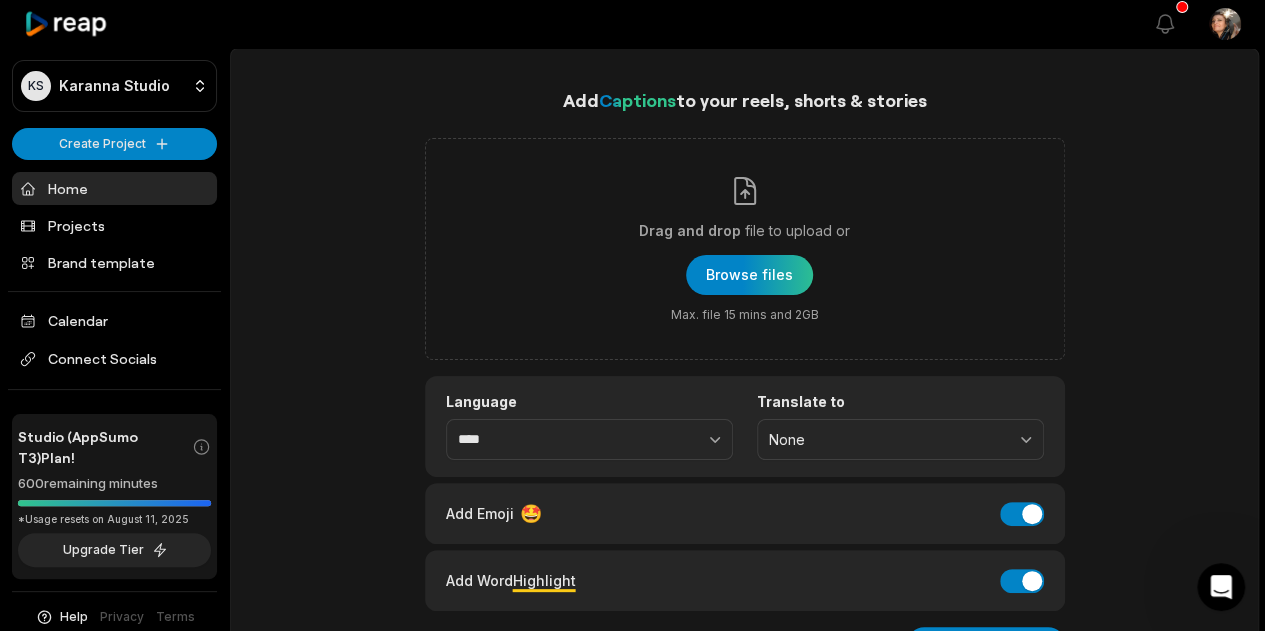 click 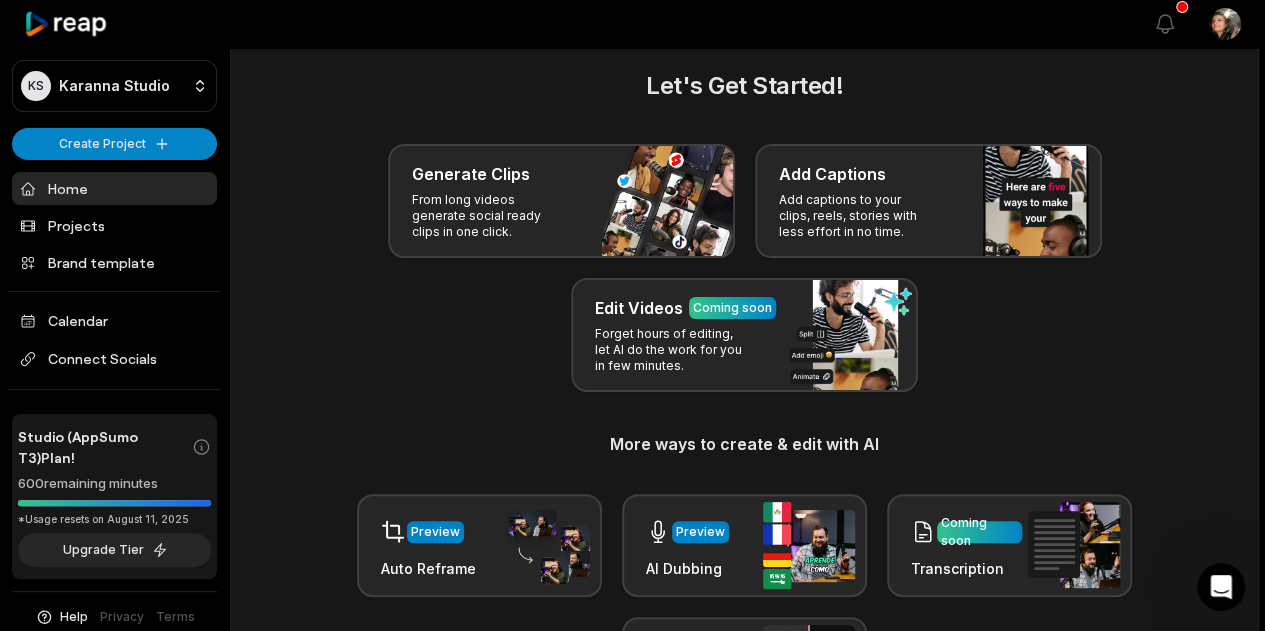 scroll, scrollTop: 0, scrollLeft: 0, axis: both 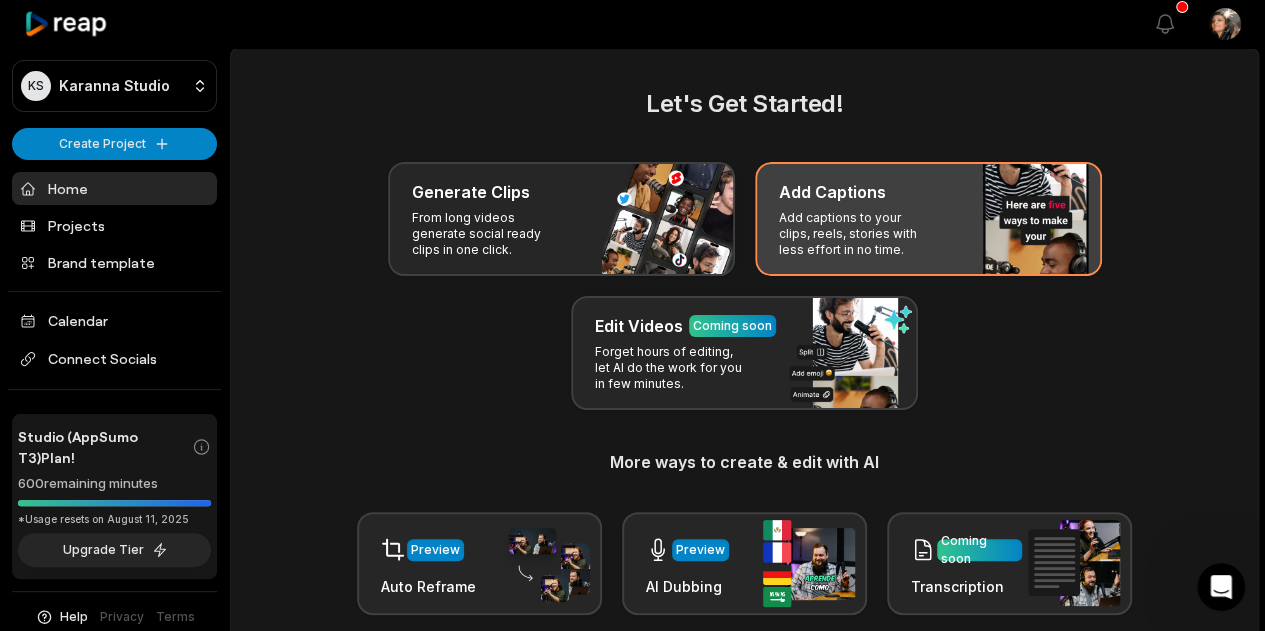 click on "Add captions to your clips, reels, stories with less effort in no time." at bounding box center [856, 234] 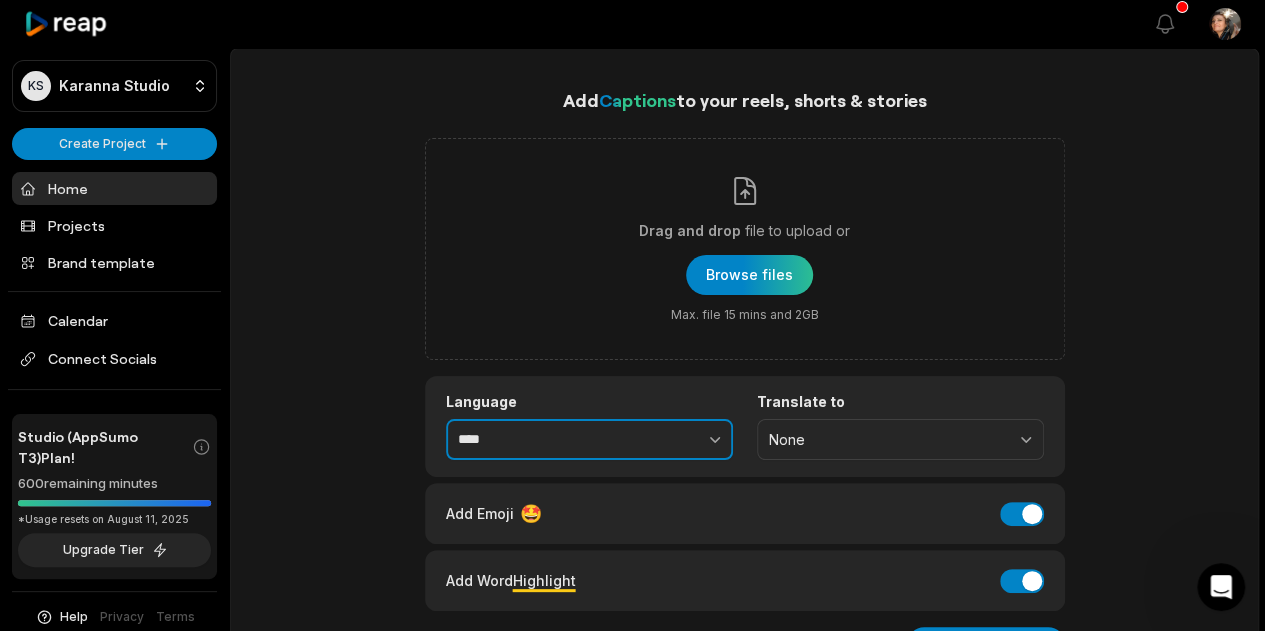 click 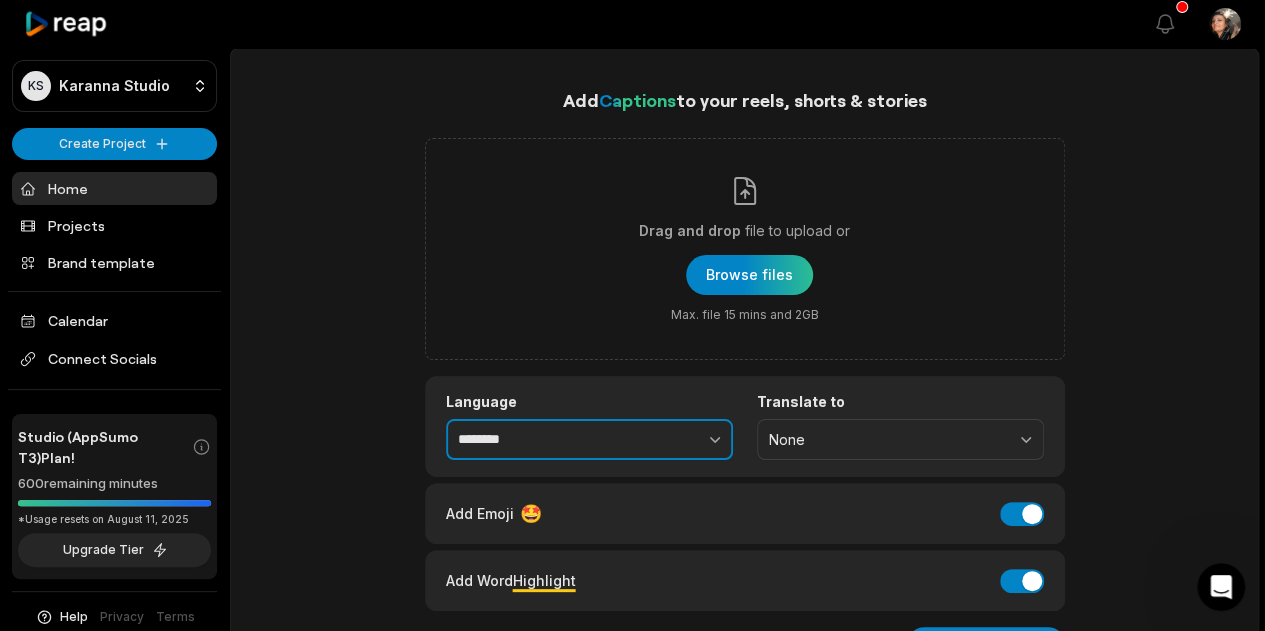 type on "********" 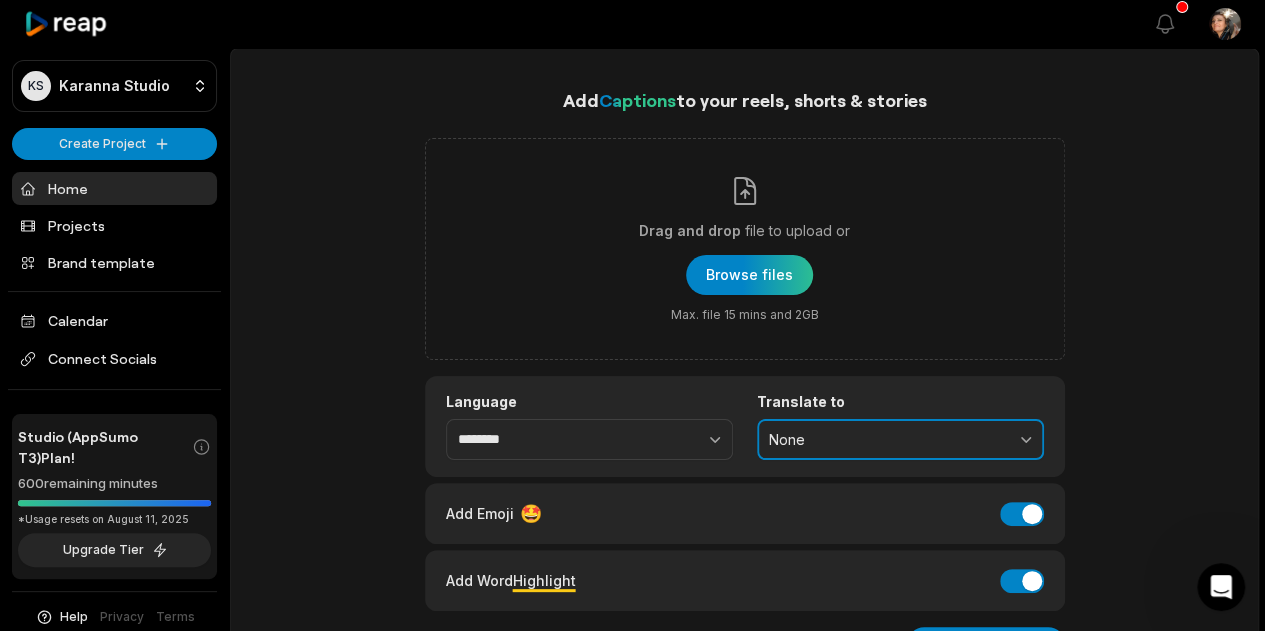click on "None" at bounding box center [900, 440] 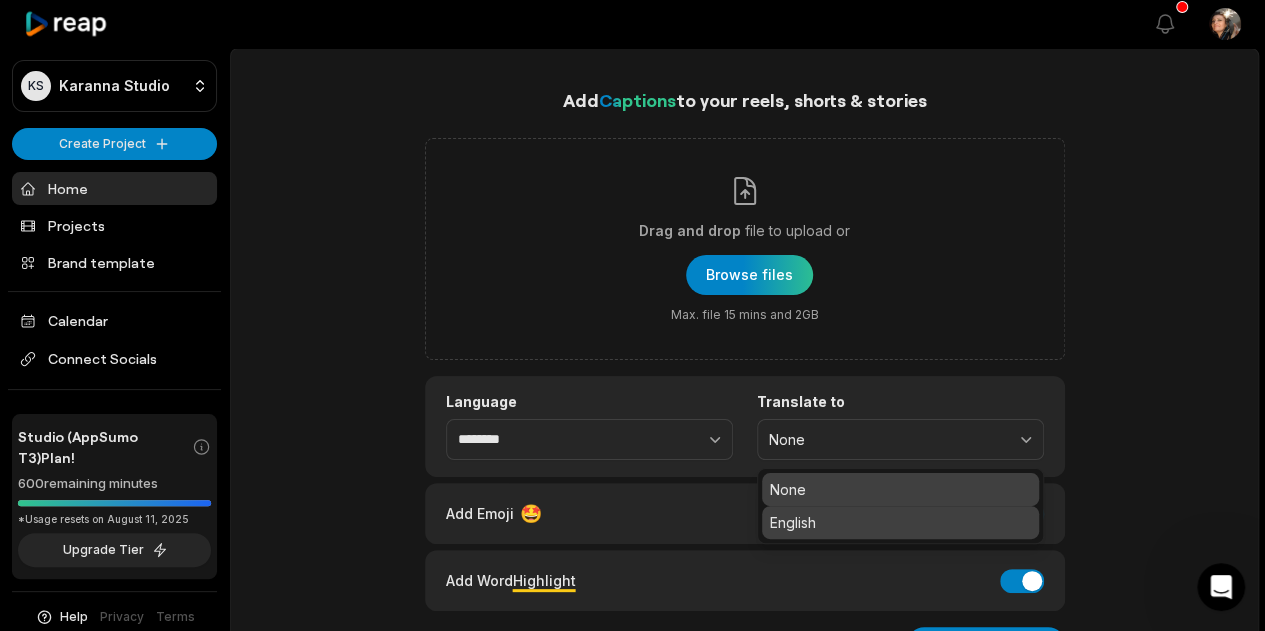 click on "English" at bounding box center (900, 522) 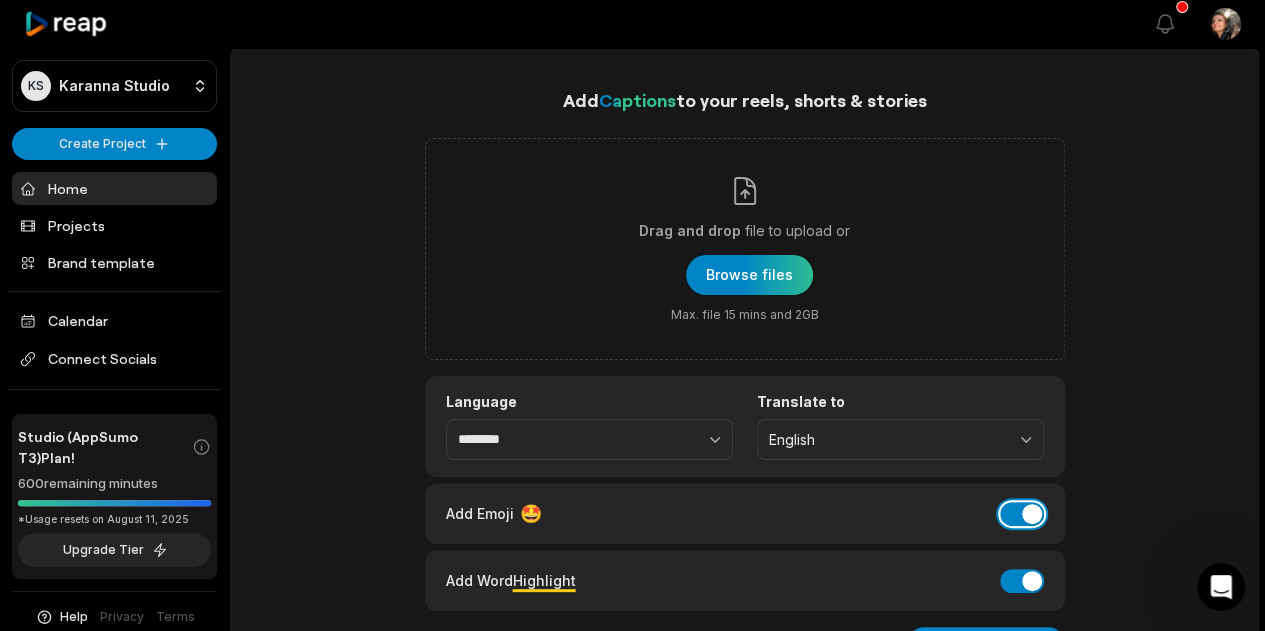 click on "Add Emoji" at bounding box center [1022, 514] 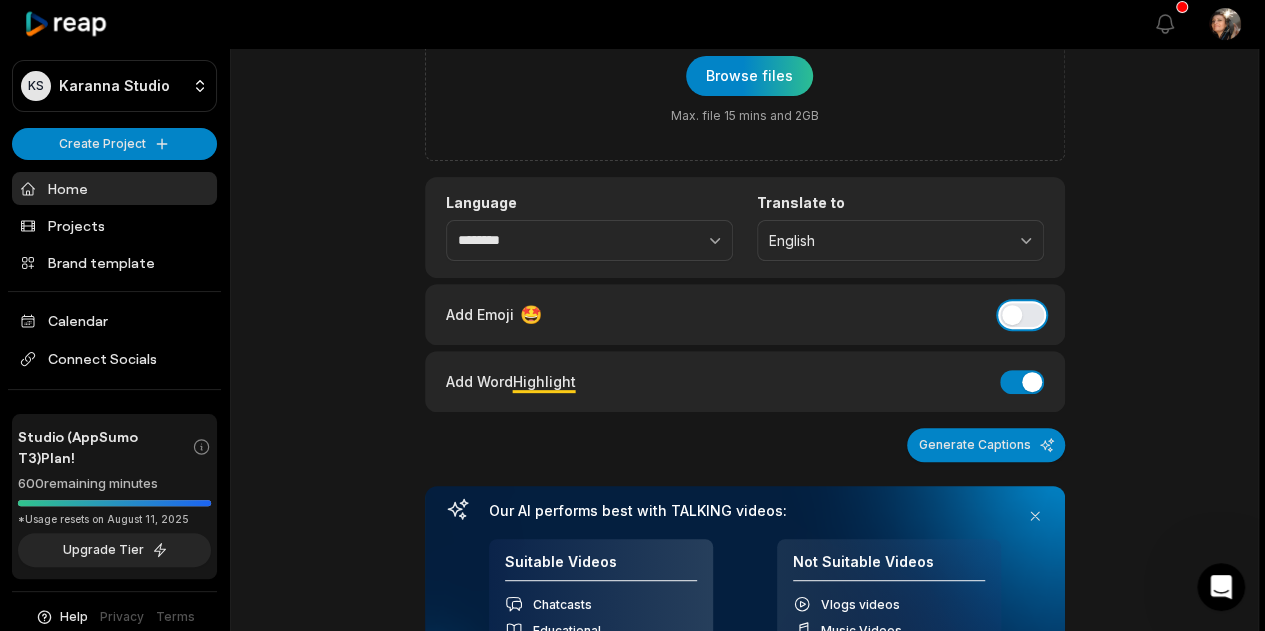 scroll, scrollTop: 0, scrollLeft: 0, axis: both 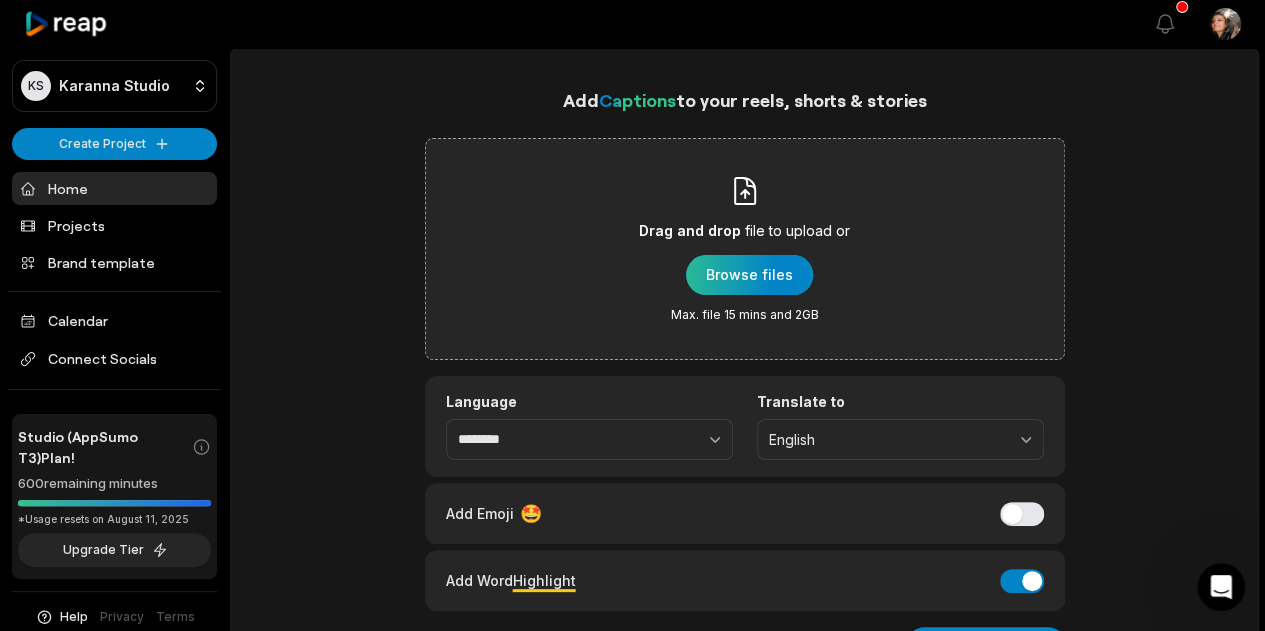 click at bounding box center [749, 275] 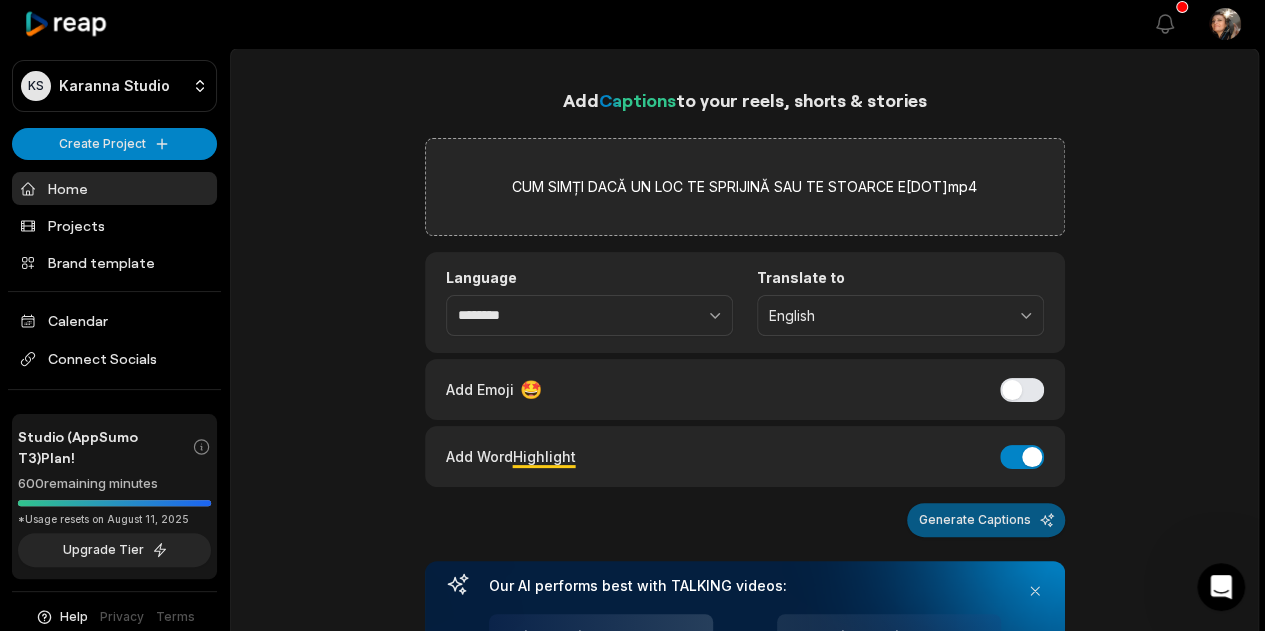 click on "Generate Captions" at bounding box center [986, 520] 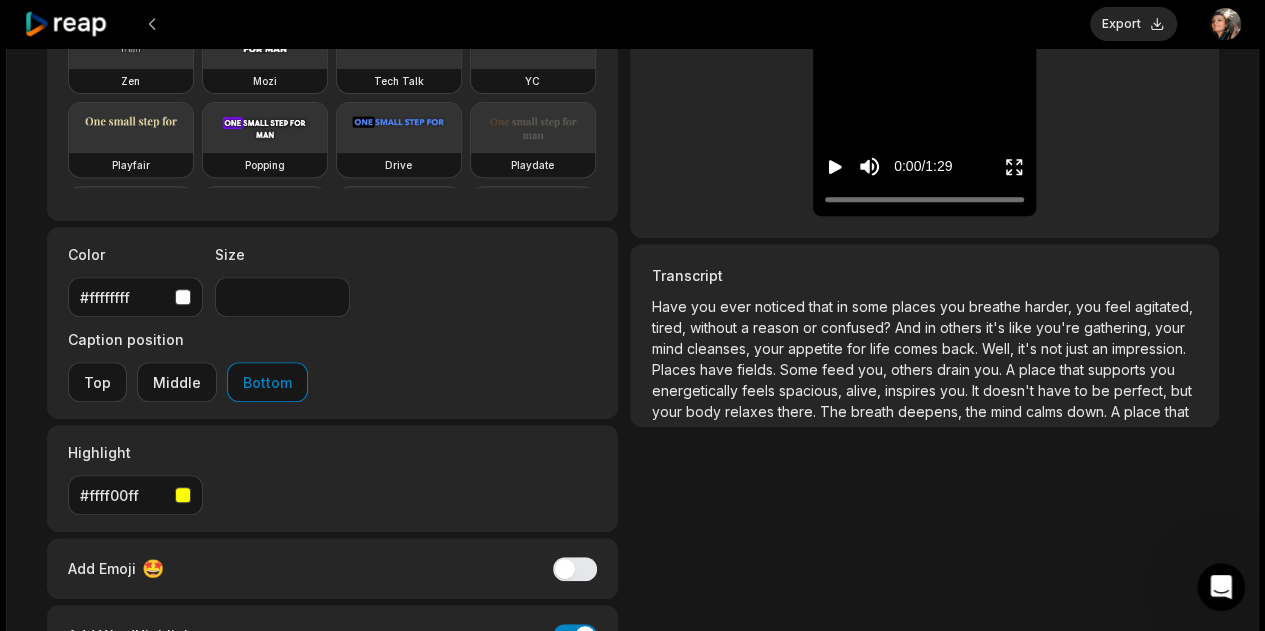 scroll, scrollTop: 332, scrollLeft: 0, axis: vertical 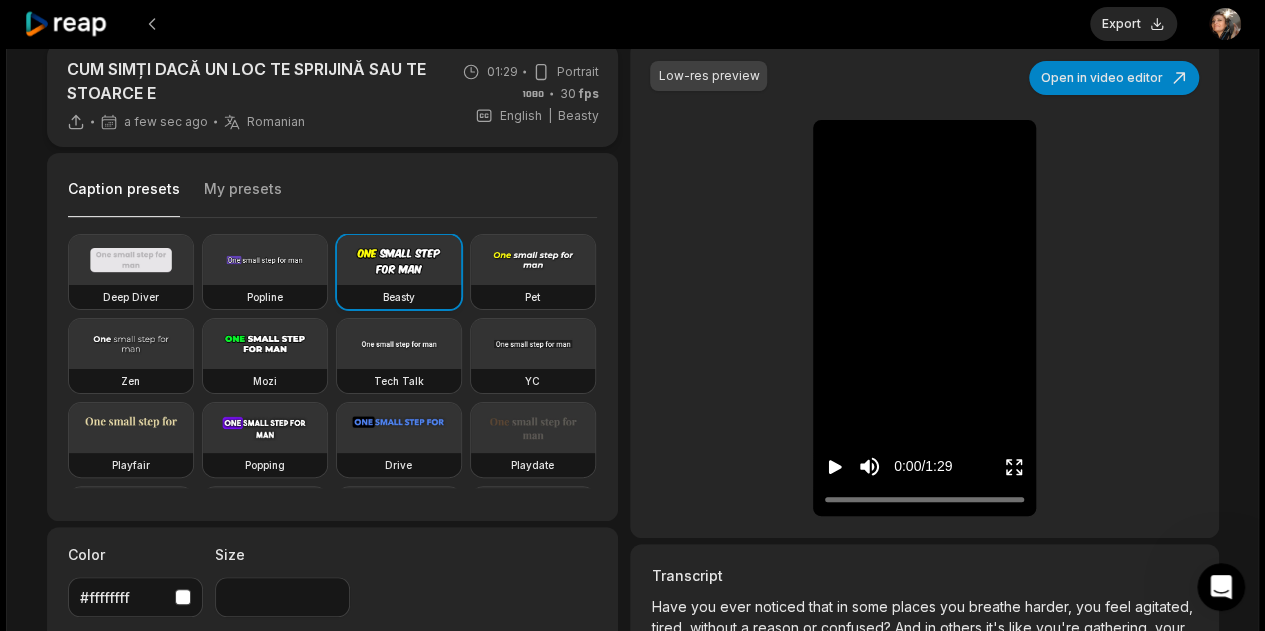 click at bounding box center (399, 260) 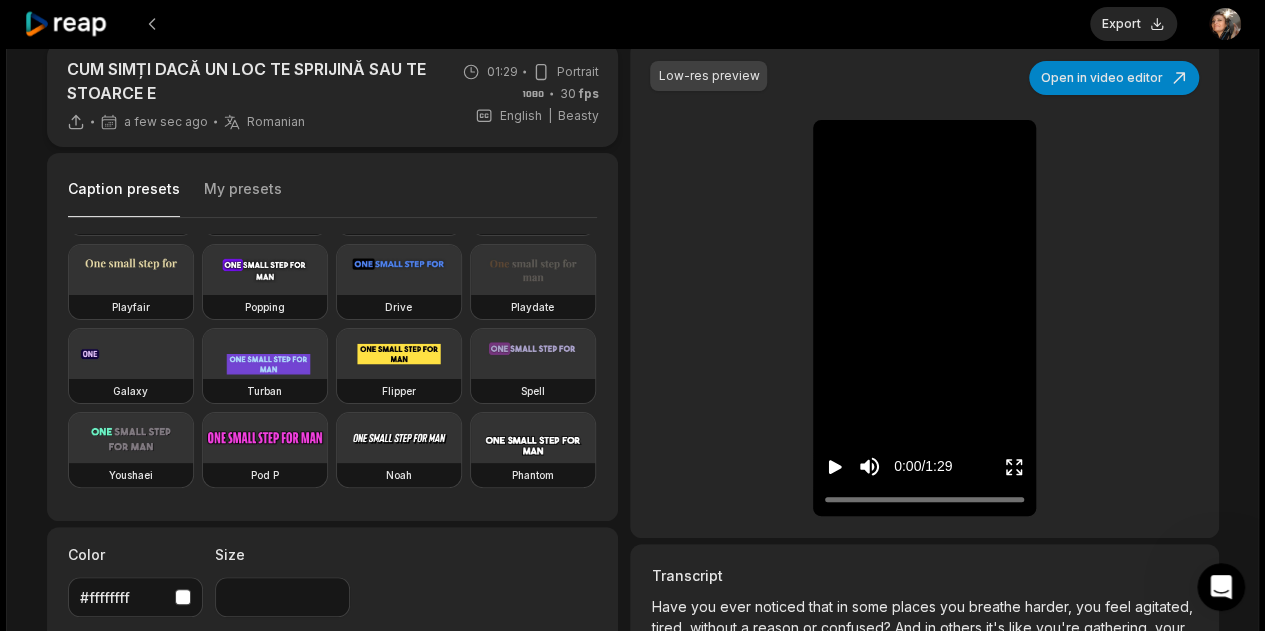 scroll, scrollTop: 326, scrollLeft: 0, axis: vertical 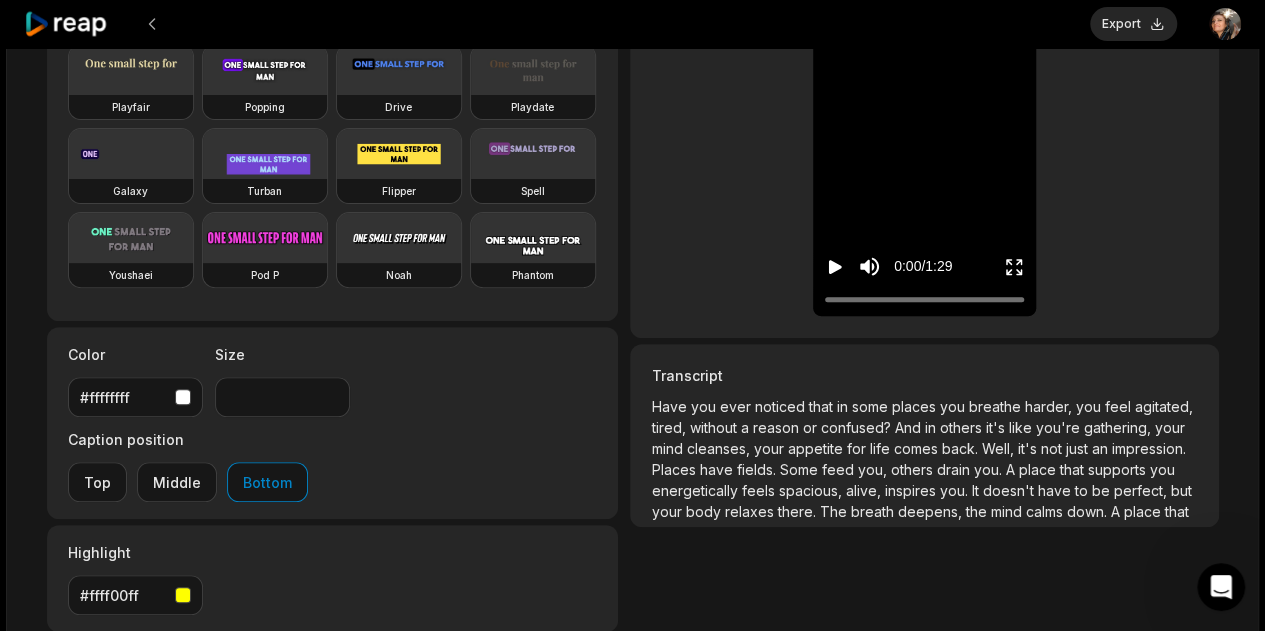 click on "#ffff00ff" at bounding box center (123, 595) 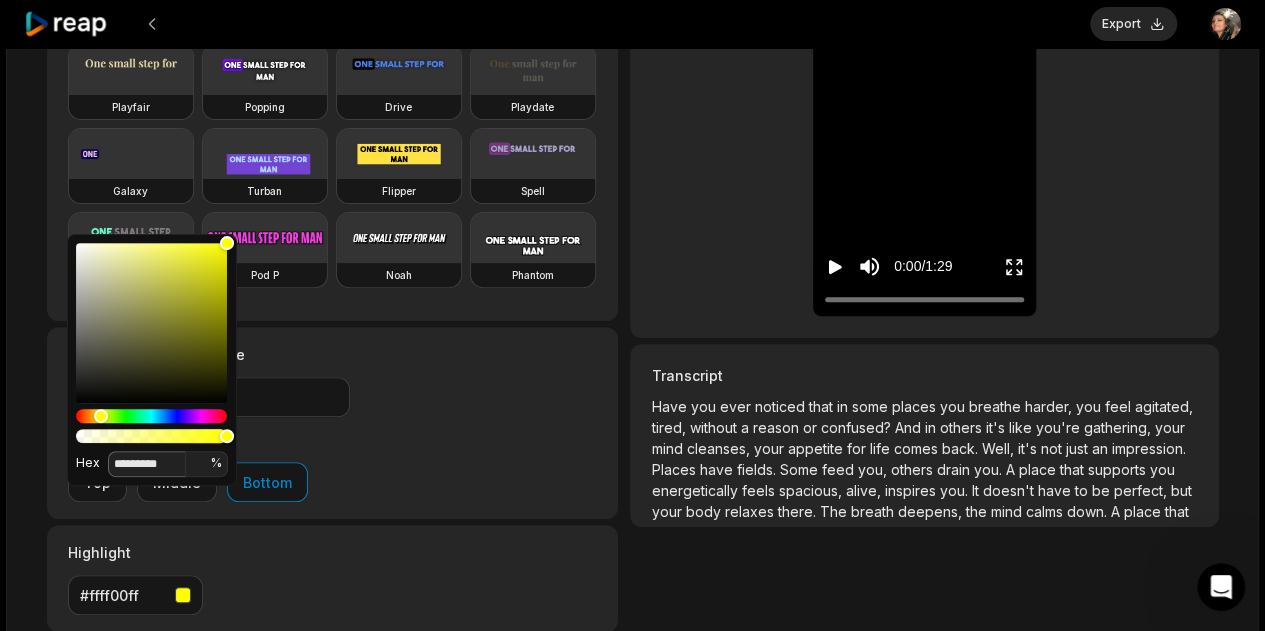 click on "*********" at bounding box center (147, 464) 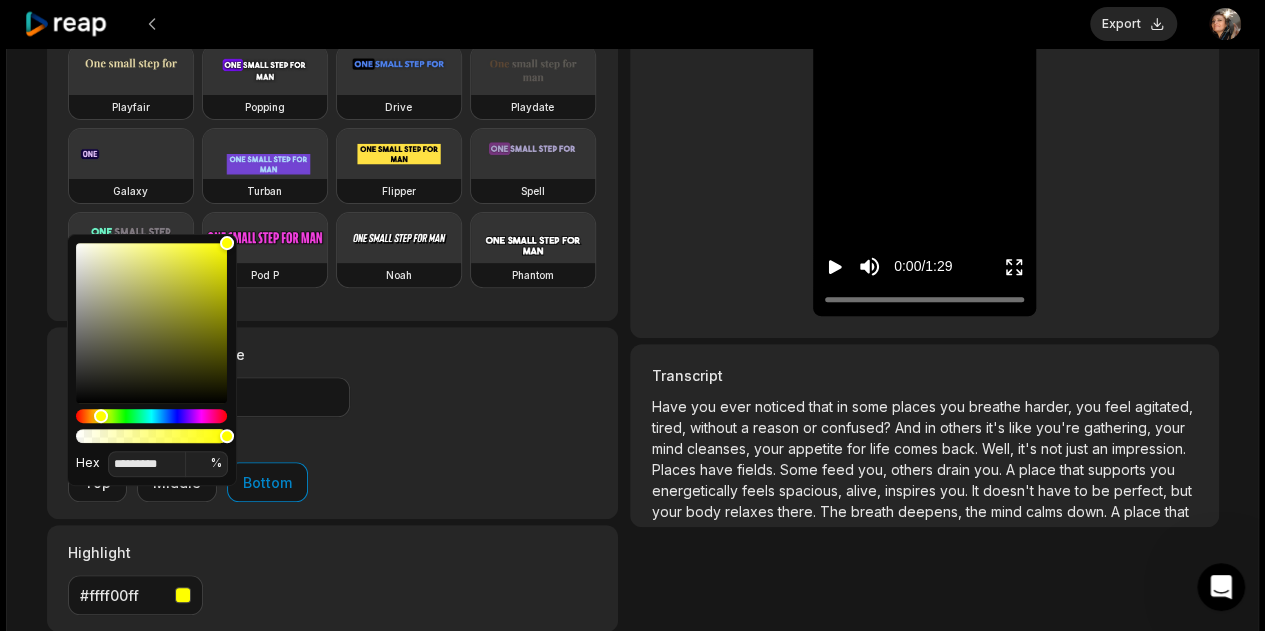 click on "Highlight #ffff00ff" at bounding box center [333, 578] 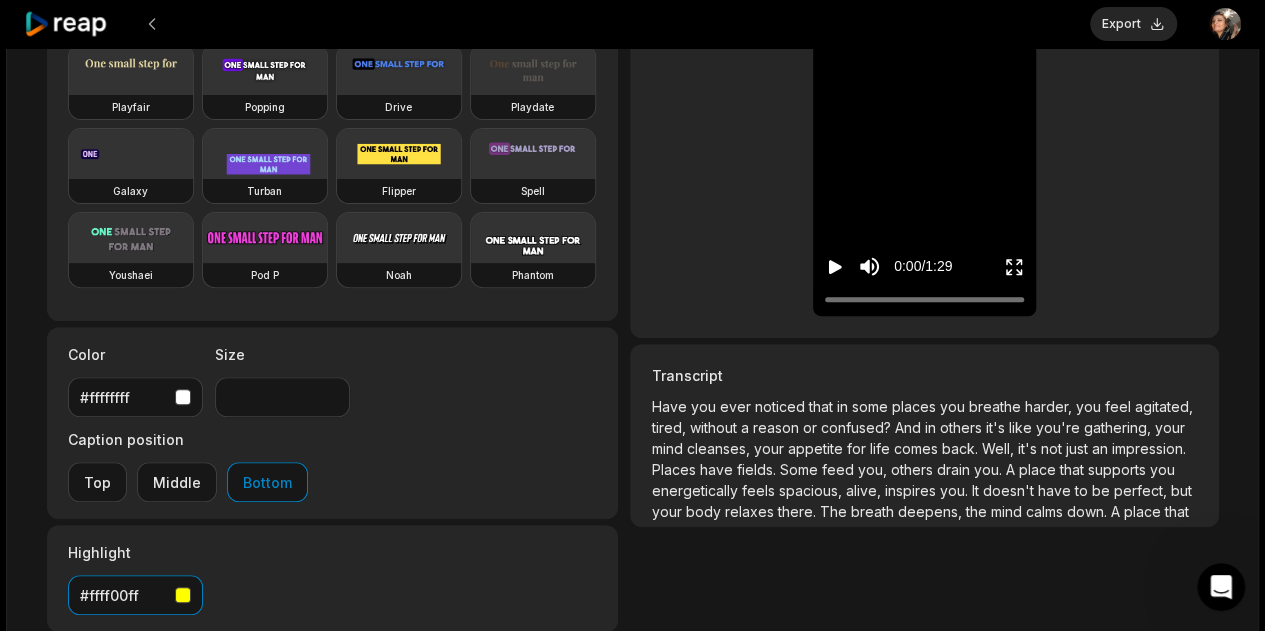scroll, scrollTop: 300, scrollLeft: 0, axis: vertical 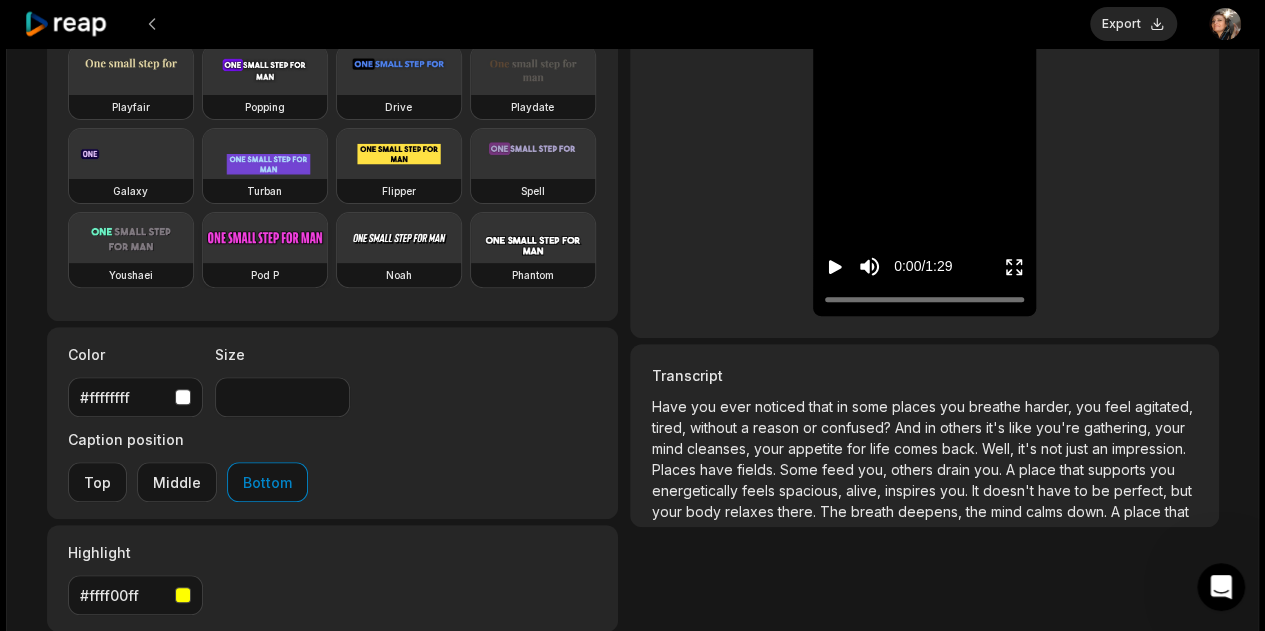 click at bounding box center [265, 238] 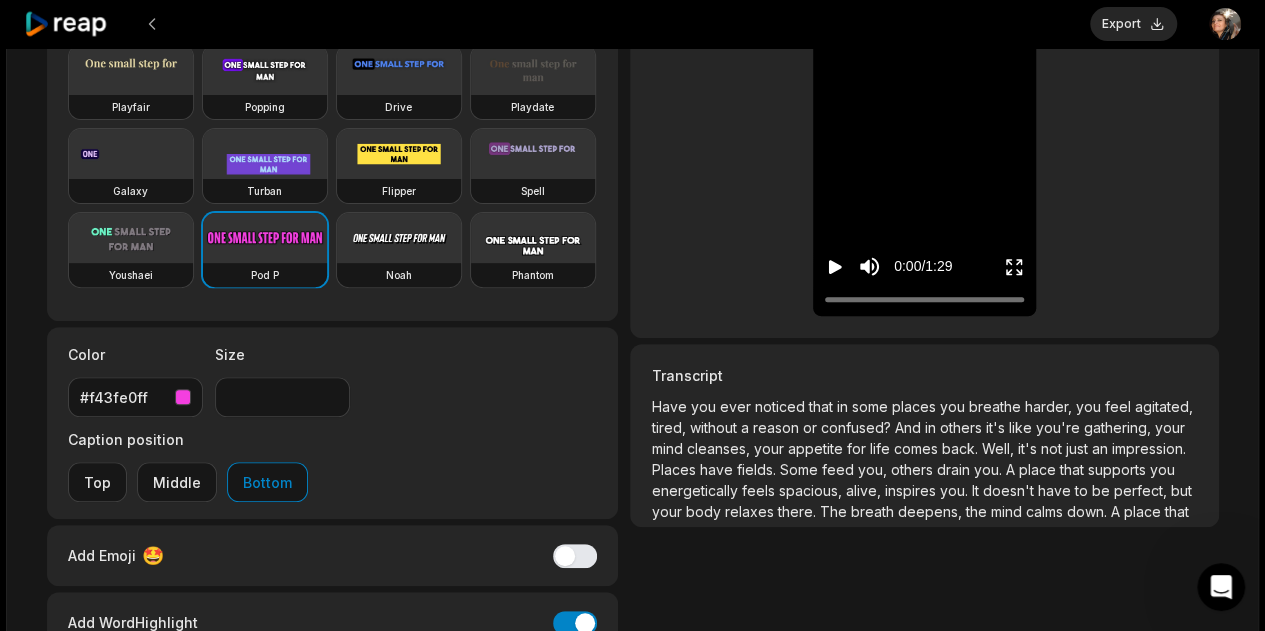 click on "#f43fe0ff" at bounding box center (123, 397) 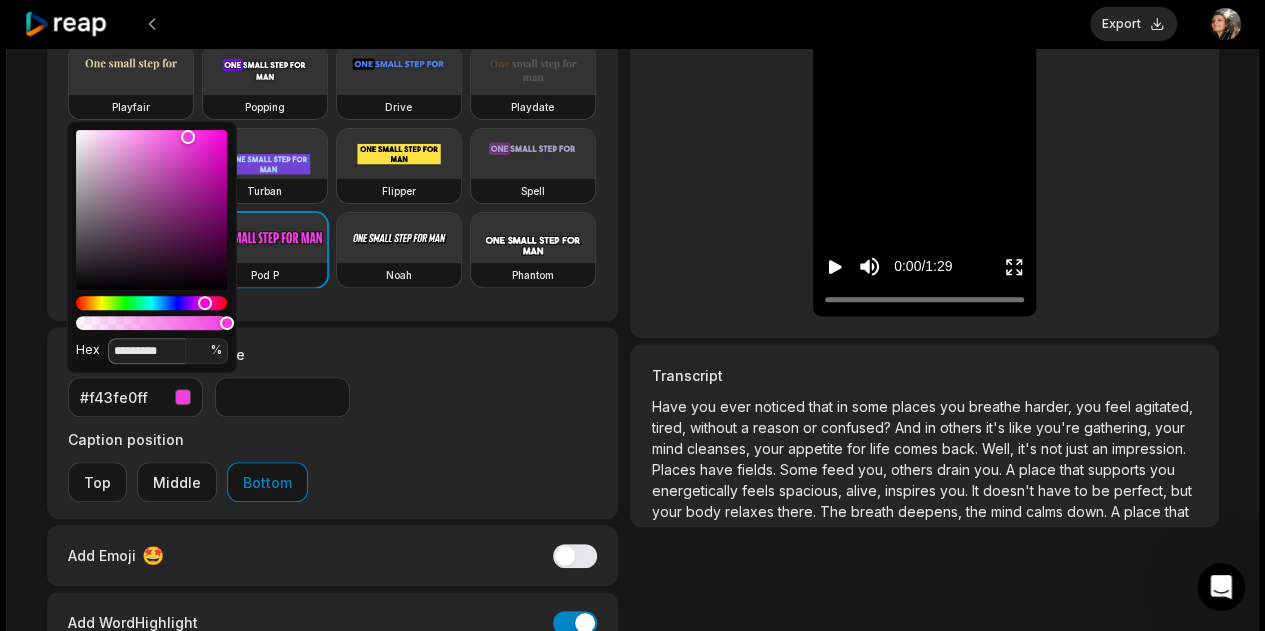 click on "*********" at bounding box center (147, 351) 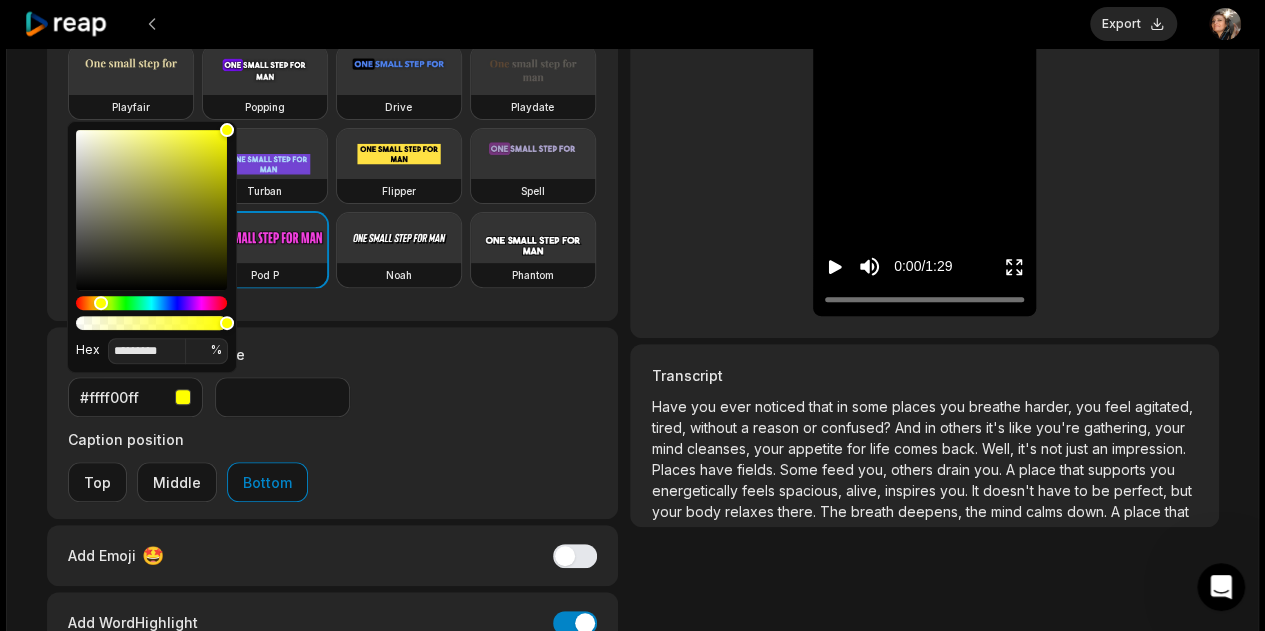 click on "Deep Diver Popline Beasty Pet Zen Mozi Tech Talk YC Playfair Popping Drive Playdate Galaxy Turban Flipper Spell Youshaei Pod P Noah Phantom" at bounding box center (333, 161) 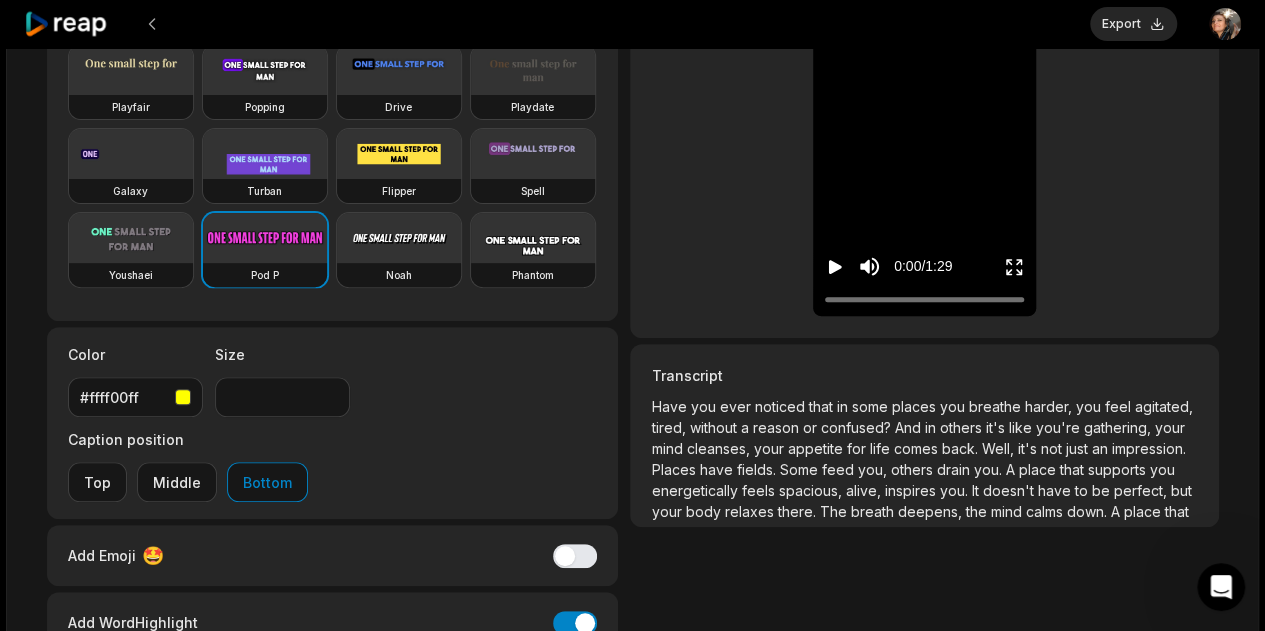 click 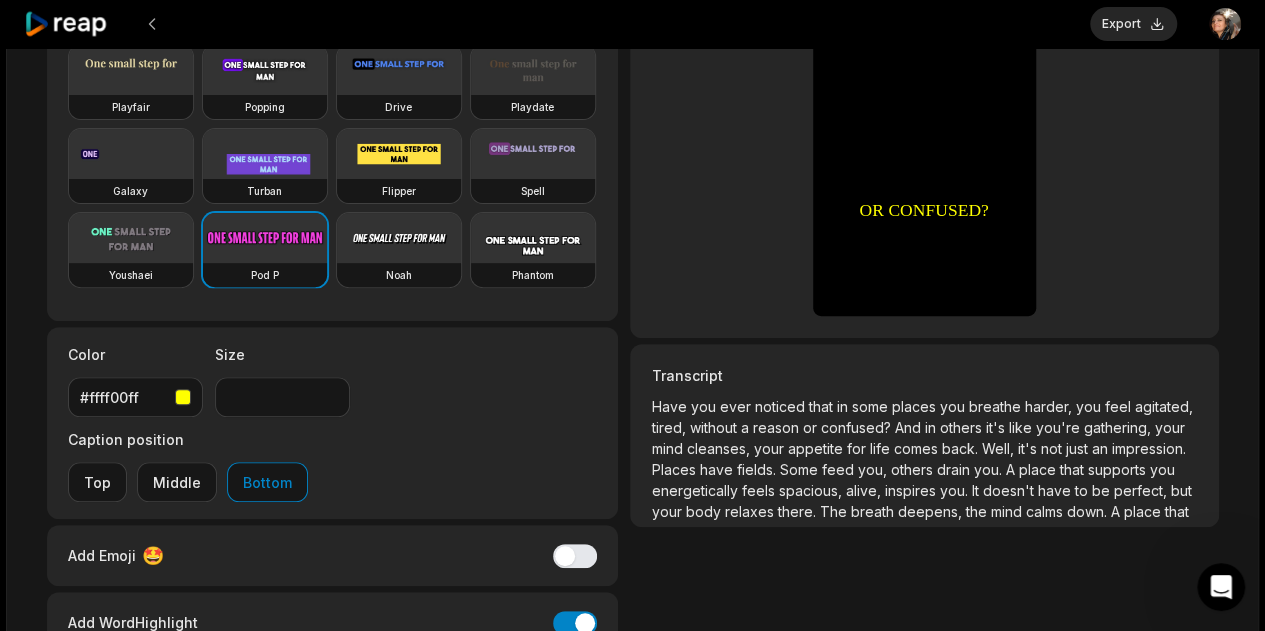click on "Low-res preview Open in video editor Have Have   you you ever ever   noticed noticed that that   in in some some   places places you you   breathe breathe harder, harder, you you   feel feel agitated, agitated, tired, tired, without without a a   reason reason or or   confused? confused? And And in in   others others it's it's   like like you're you're gathering, gathering, your your   mind mind cleanses, cleanses, your your   appetite appetite for for   life life comes comes   back back Well, Well, it's it's   not not just just   an an impression impression Places Places have have   fields fields Some Some   feed feed you, you,   others others drain drain   you you A A   place place that that   supports supports you you   energetically energetically feels feels   spacious, spacious, alive, alive, inspires inspires you you It It   doesn't doesn't have have   to to be be   perfect, perfect, but but   your your body body   relaxes relaxes there there The The   breath breath the the" at bounding box center (924, 89) 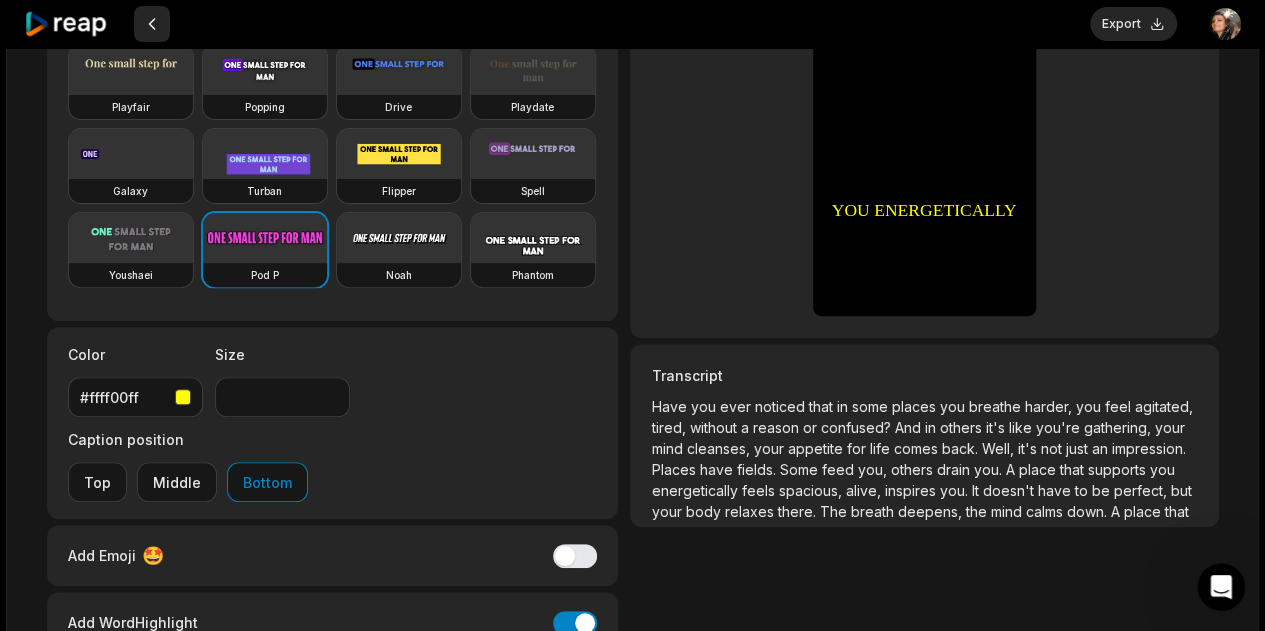 click at bounding box center (152, 24) 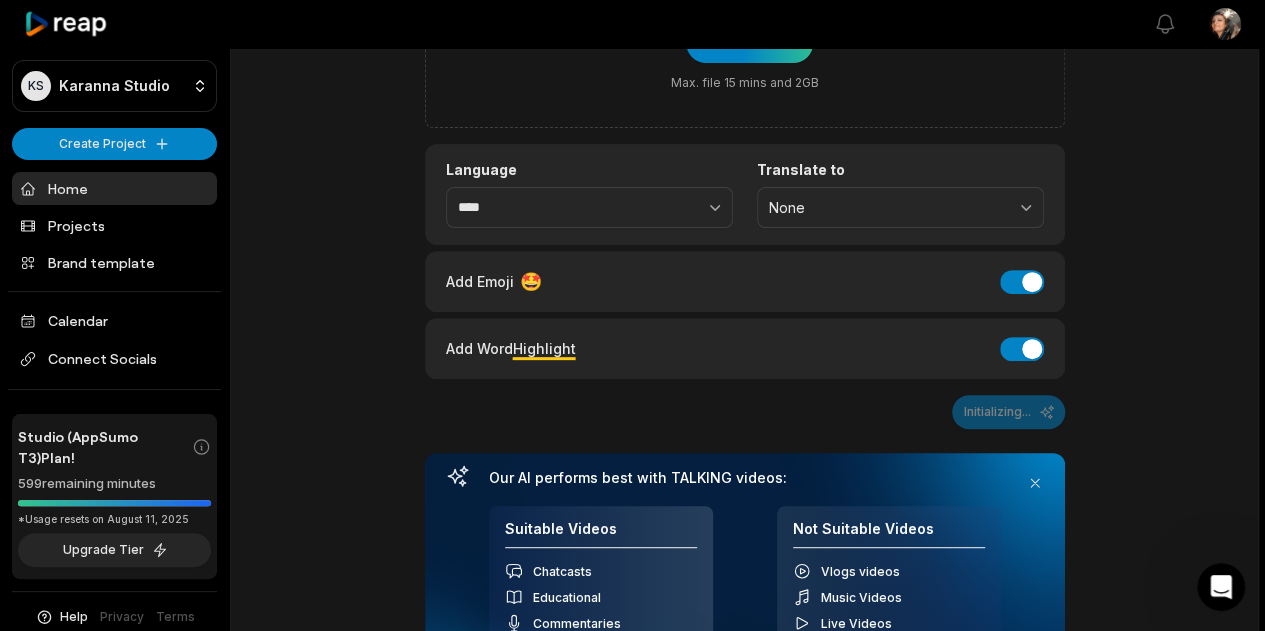 scroll, scrollTop: 0, scrollLeft: 0, axis: both 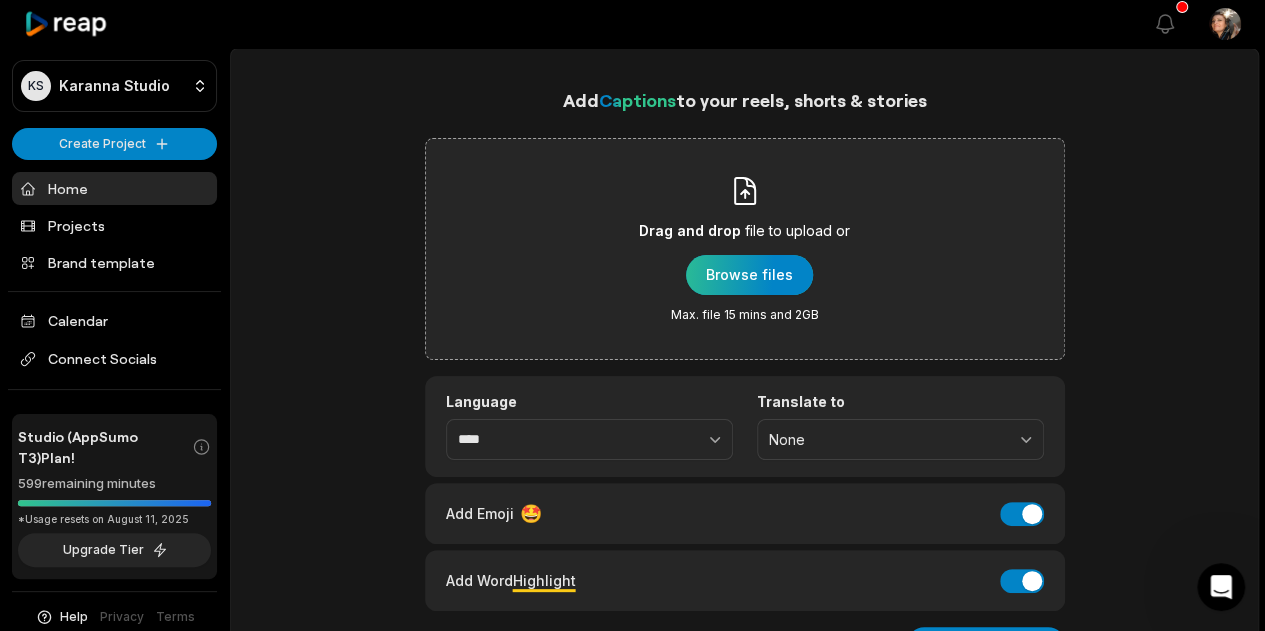 click at bounding box center (749, 275) 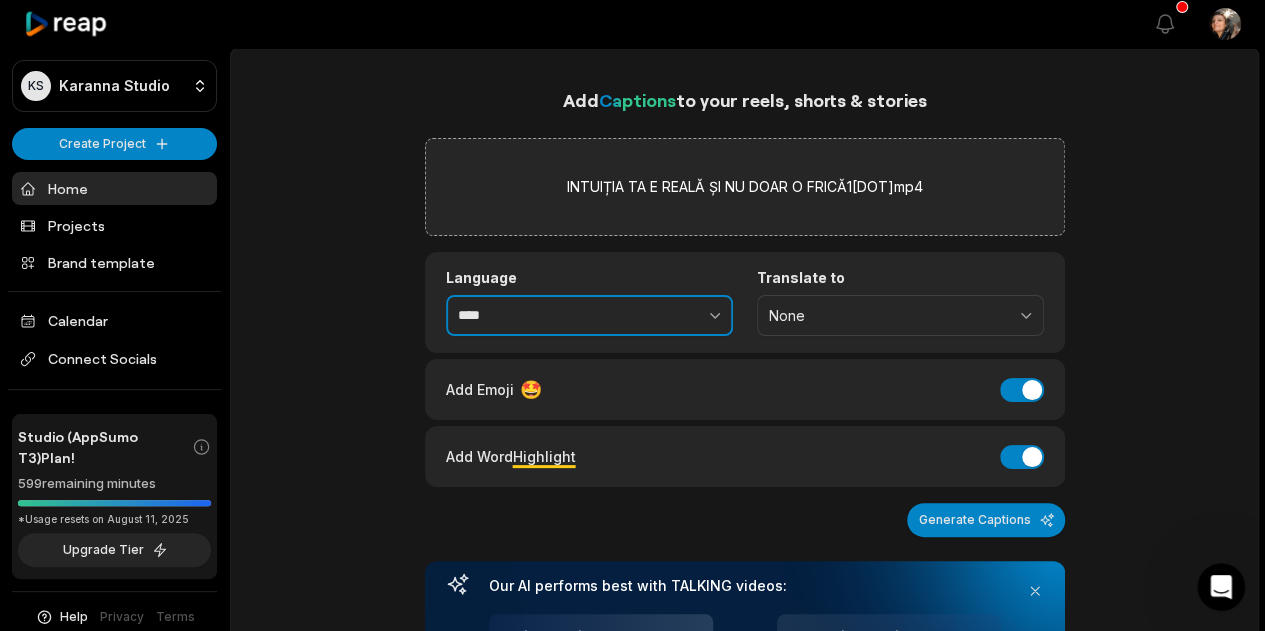 click on "****" at bounding box center [589, 316] 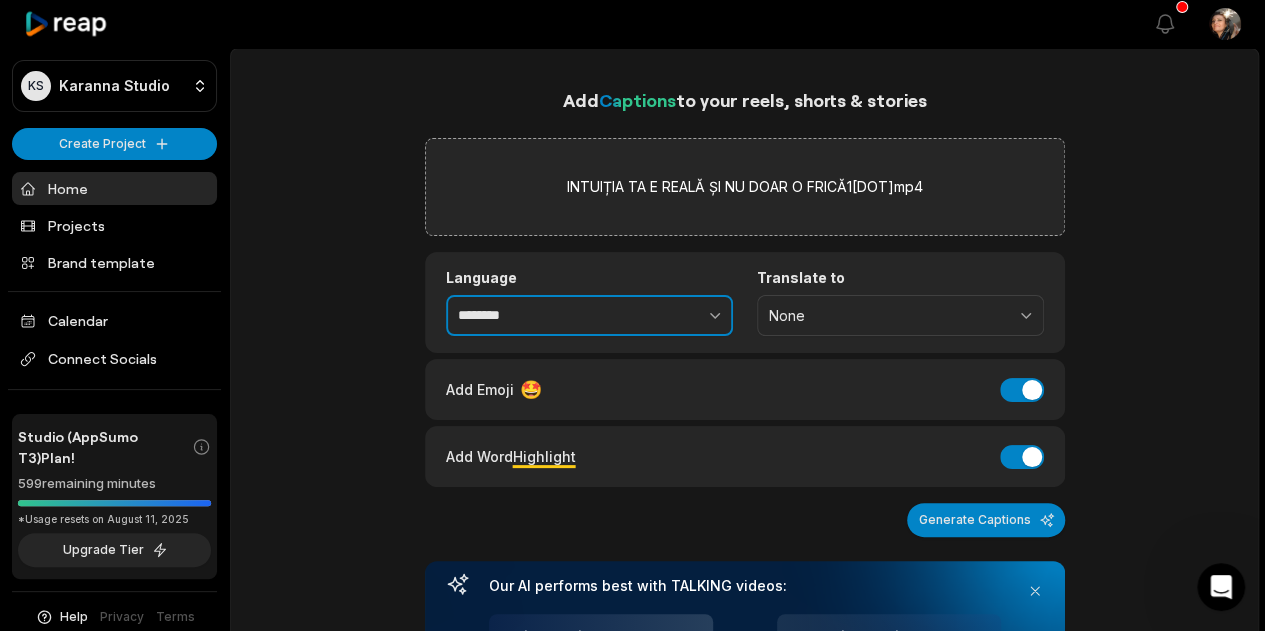 type on "********" 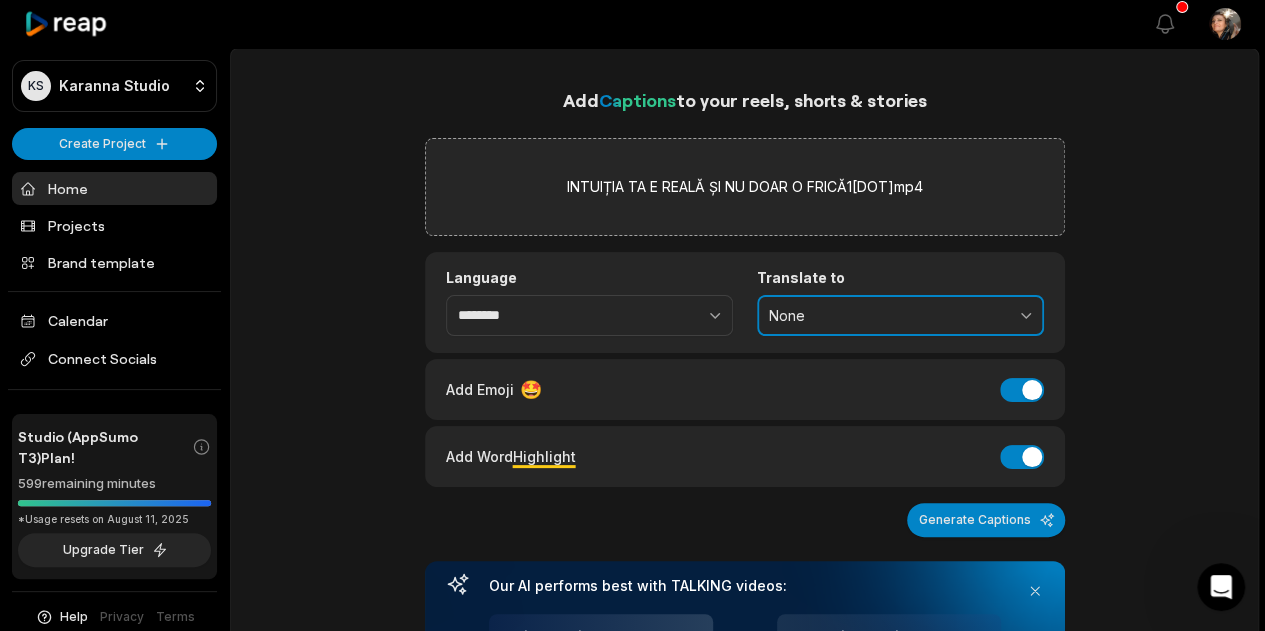 click on "None" at bounding box center (886, 316) 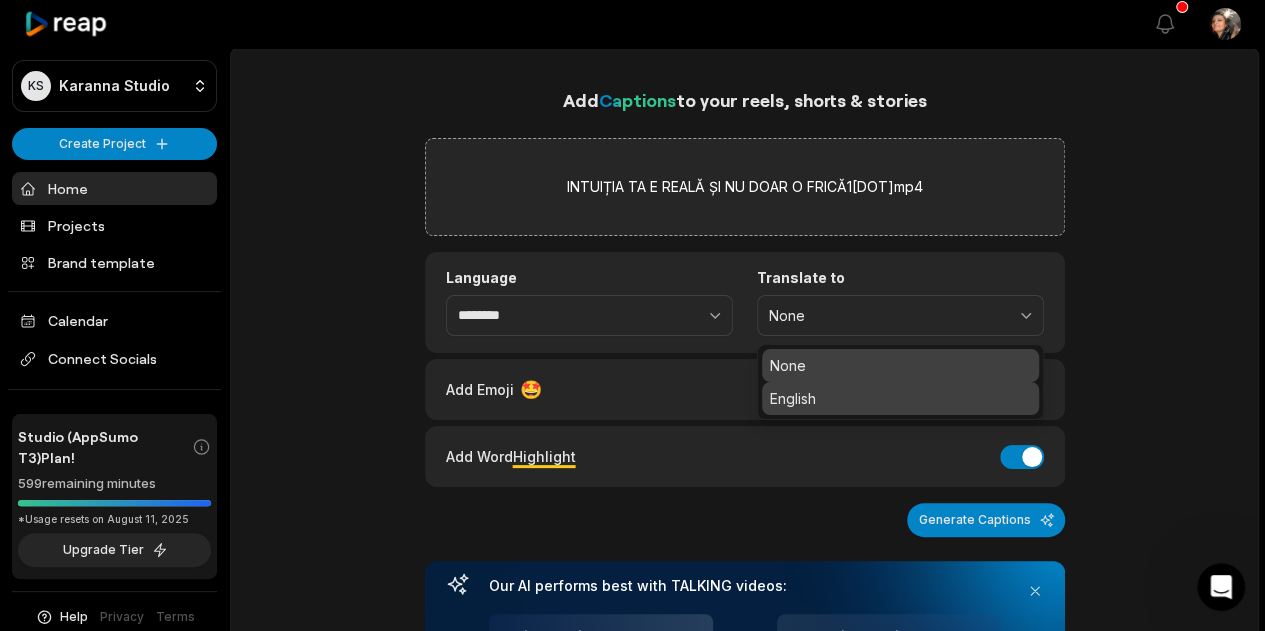 click on "English" at bounding box center [900, 398] 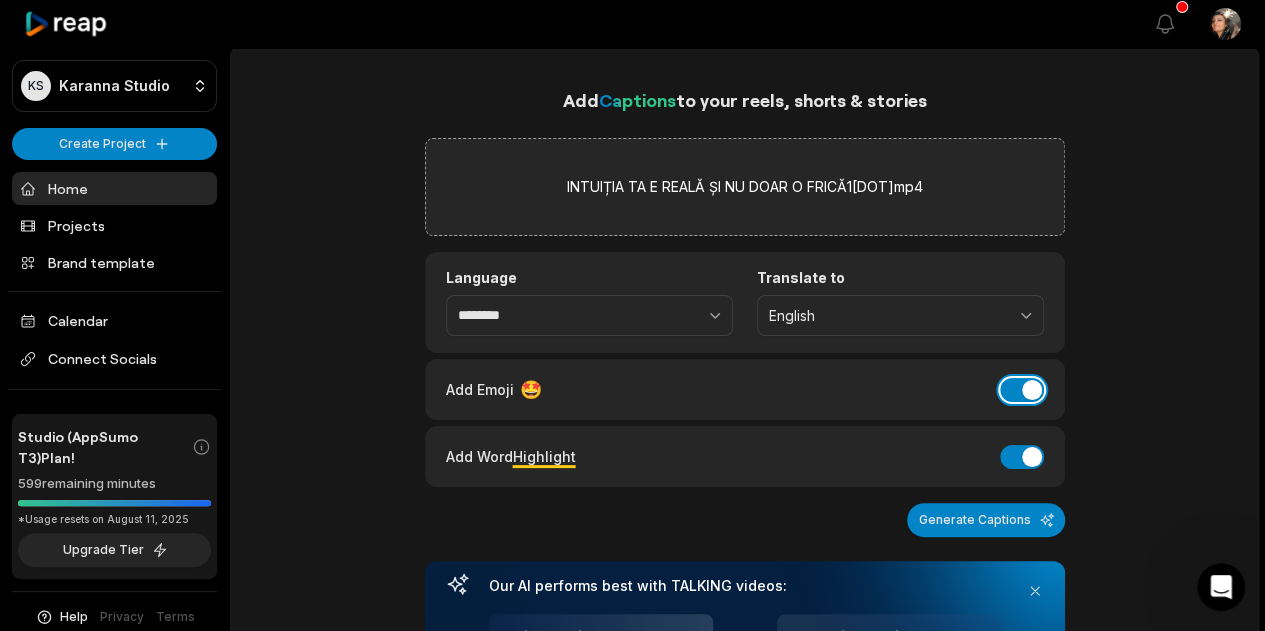 click on "Add Emoji" at bounding box center [1022, 390] 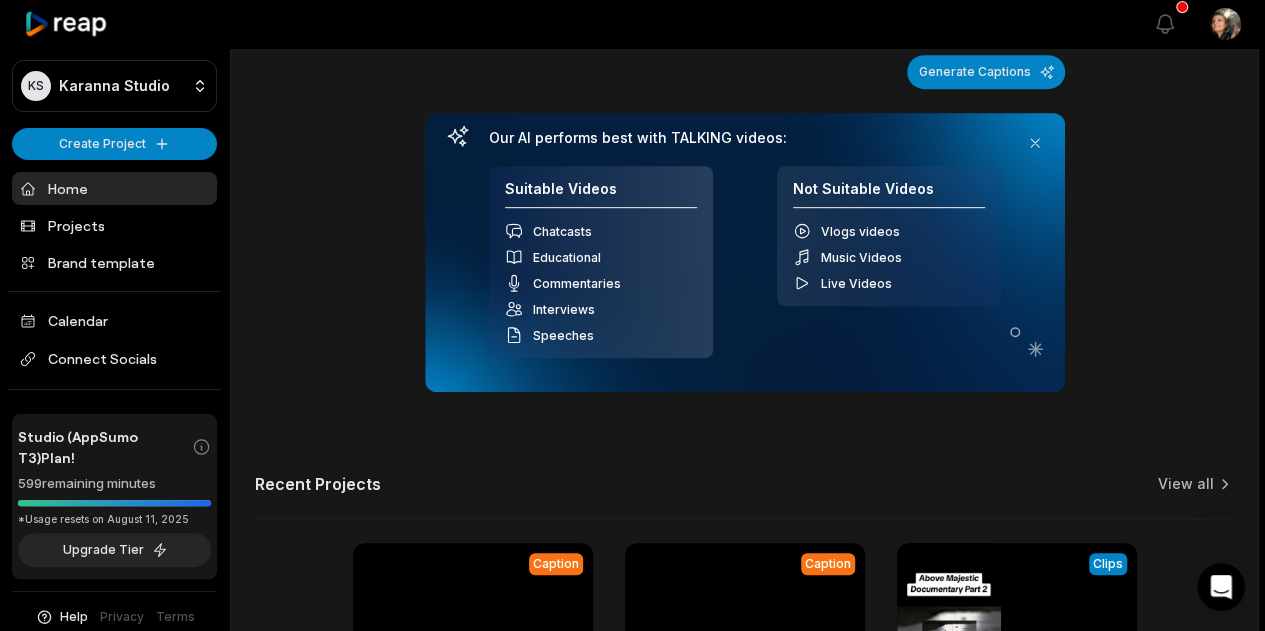 scroll, scrollTop: 300, scrollLeft: 0, axis: vertical 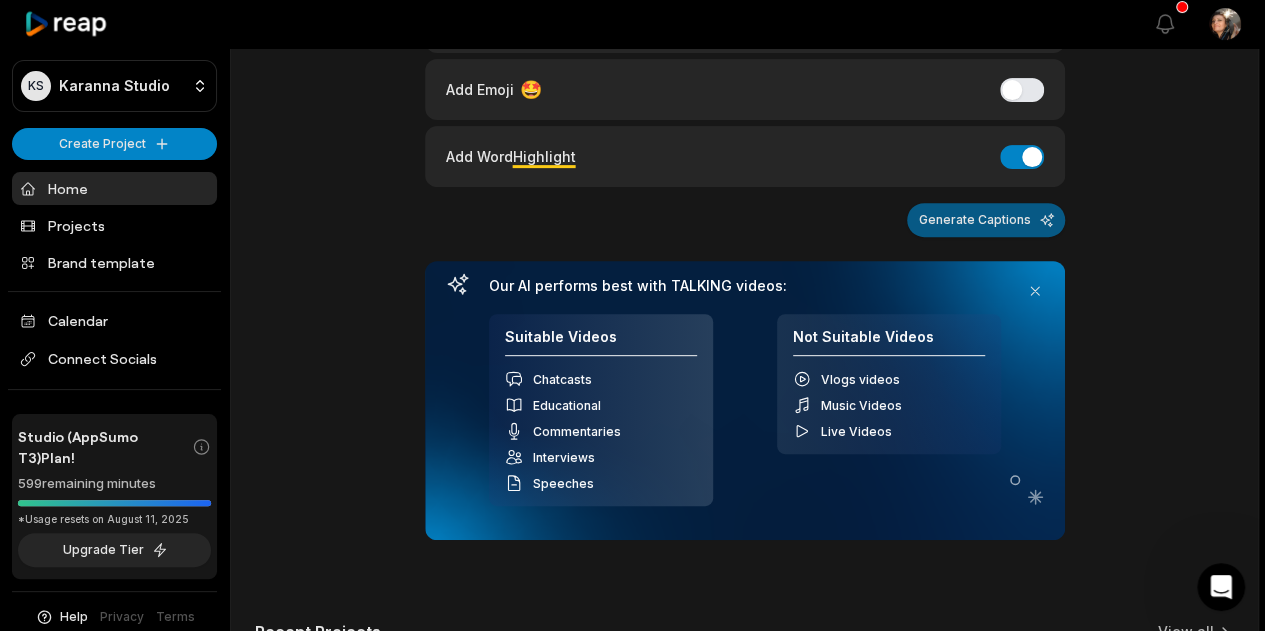 click on "Generate Captions" at bounding box center [986, 220] 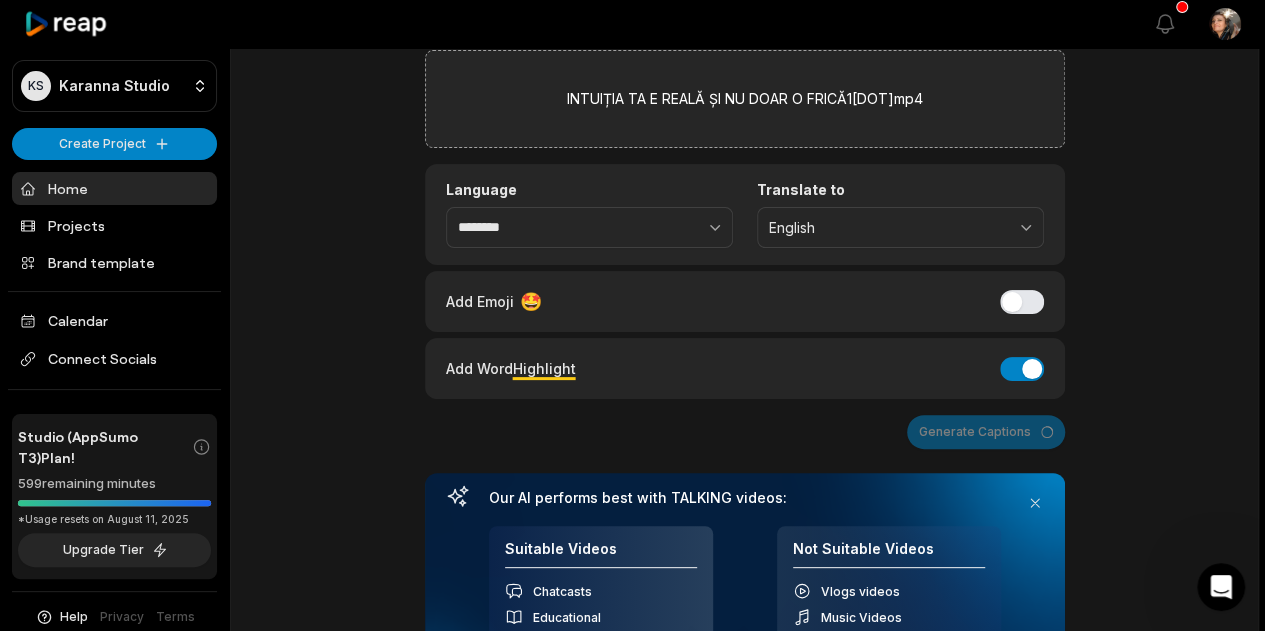 scroll, scrollTop: 0, scrollLeft: 0, axis: both 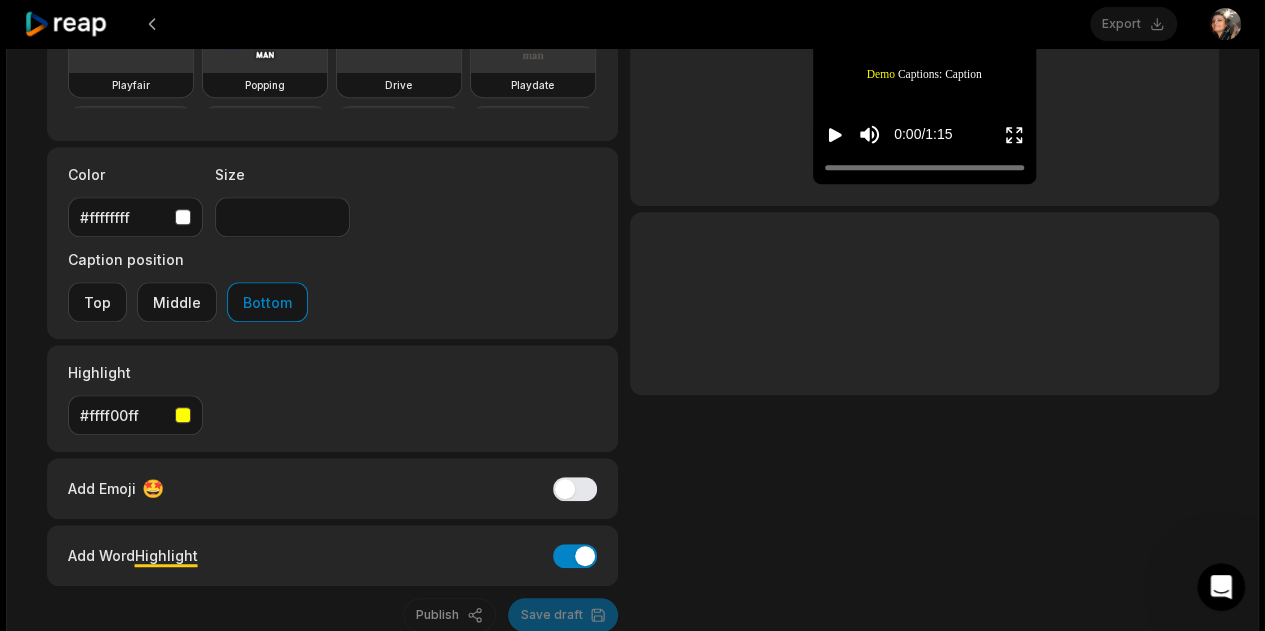 click on "#ffff00ff" at bounding box center [123, 415] 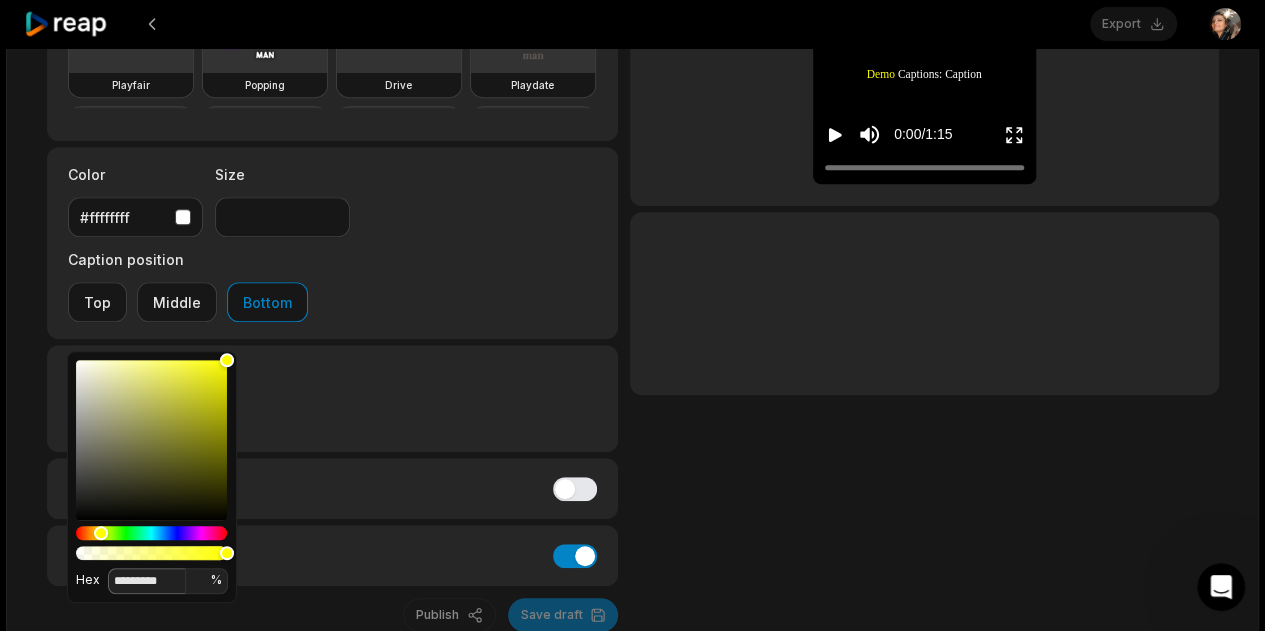 click on "*********" at bounding box center (147, 581) 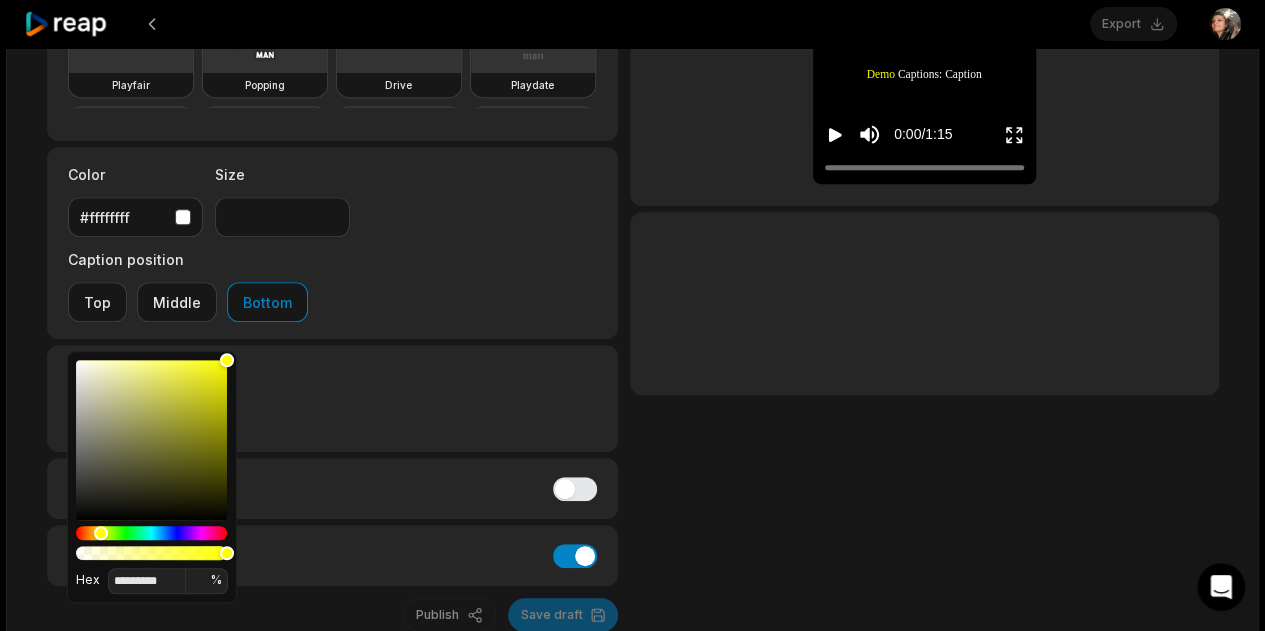 click on "Caption presets My presets Deep Diver Popline Beasty Pet Zen Mozi Tech Talk YC Playfair Popping Drive Playdate Galaxy Turban Flipper Spell Youshaei Pod P Noah Phantom" at bounding box center (333, -43) 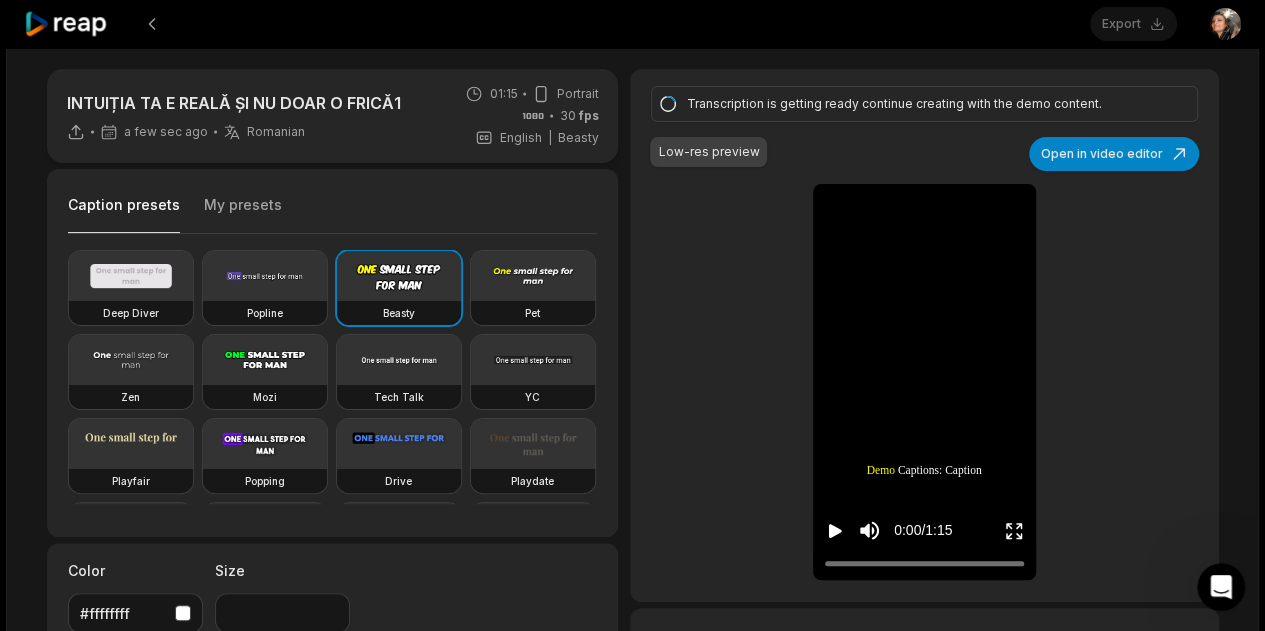 scroll, scrollTop: 0, scrollLeft: 0, axis: both 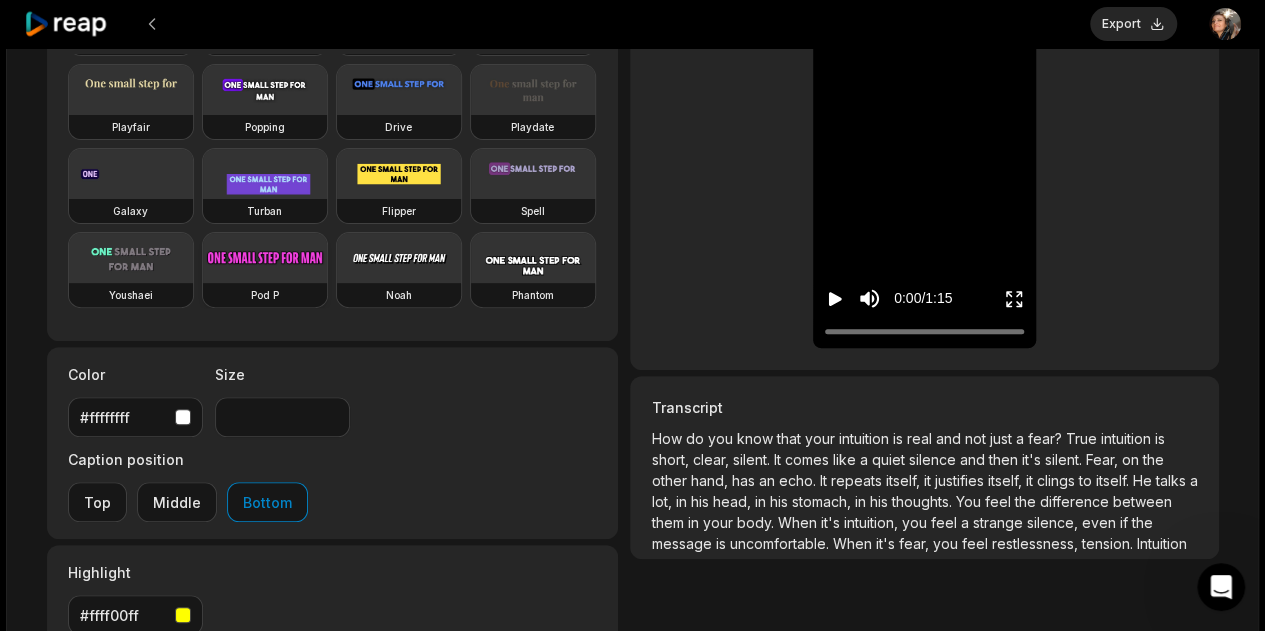click at bounding box center (265, 258) 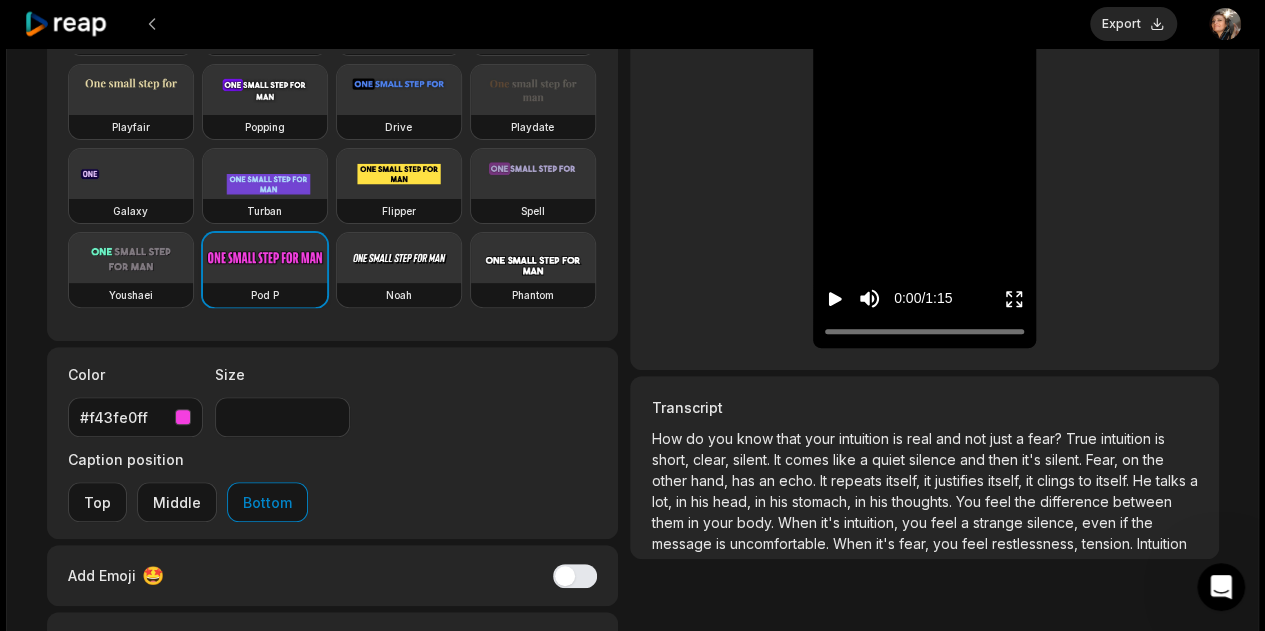 type on "**" 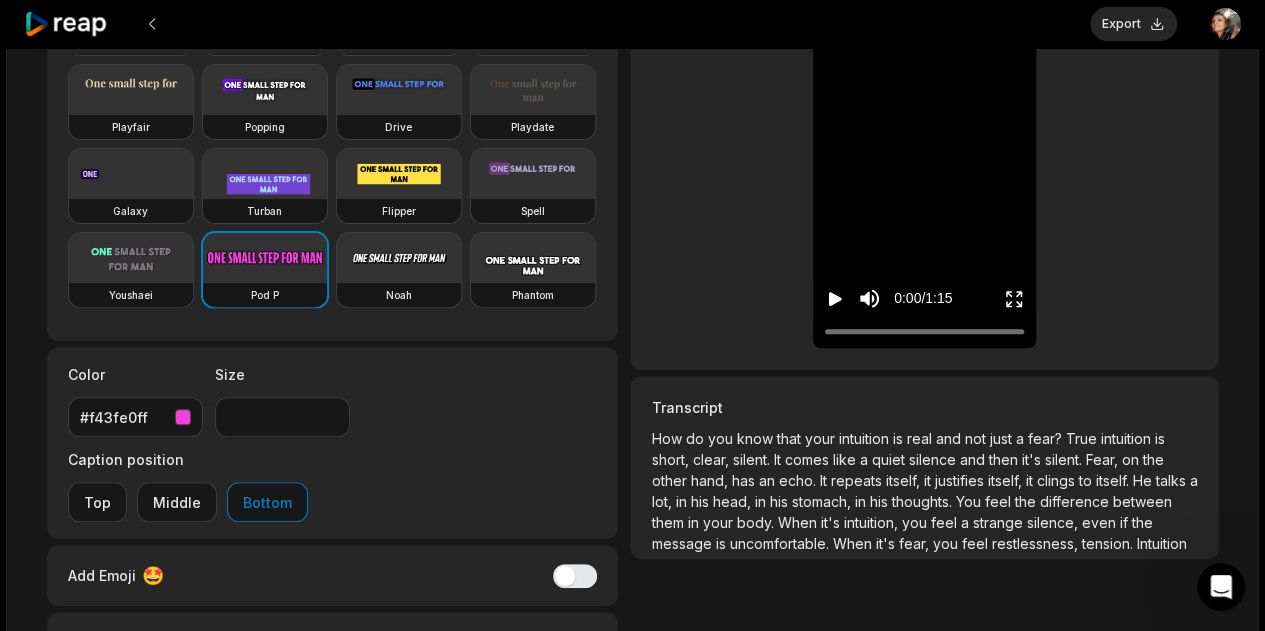 click on "#f43fe0ff" at bounding box center [123, 417] 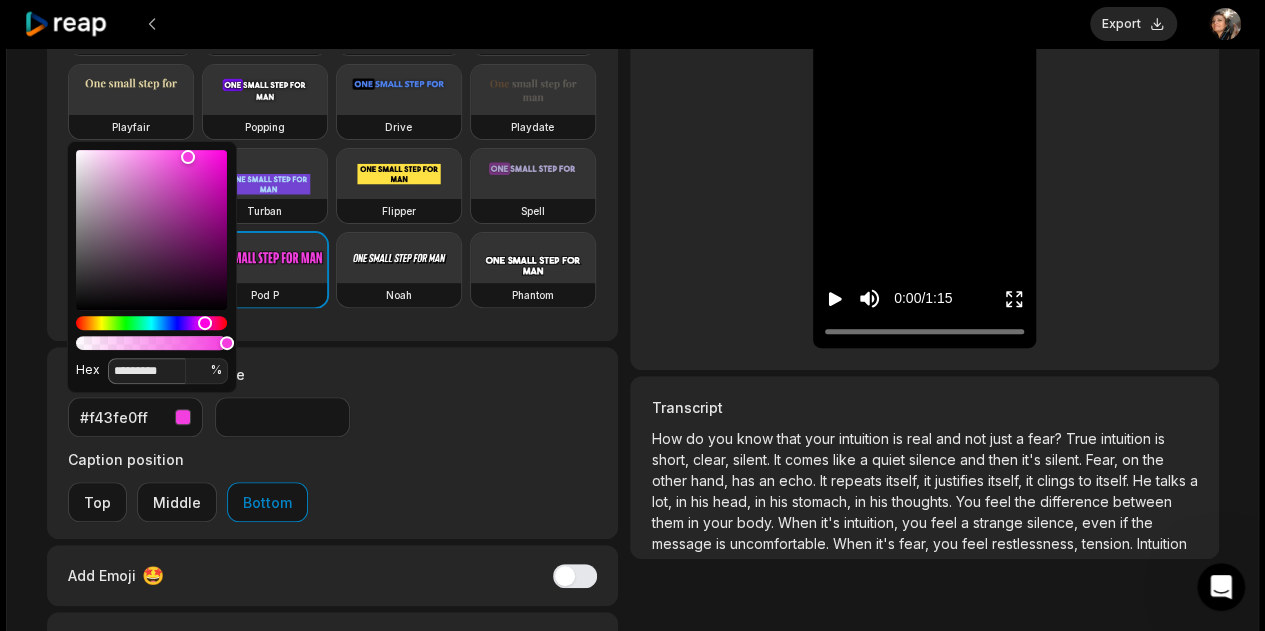 click on "*********" at bounding box center (147, 371) 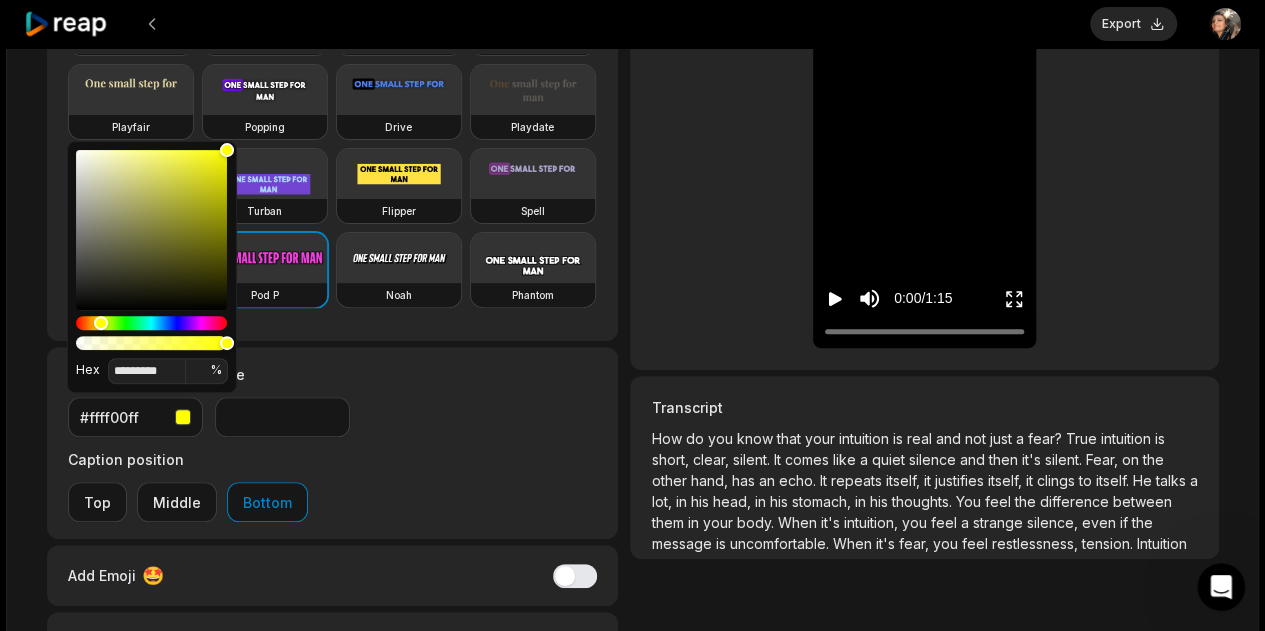 click 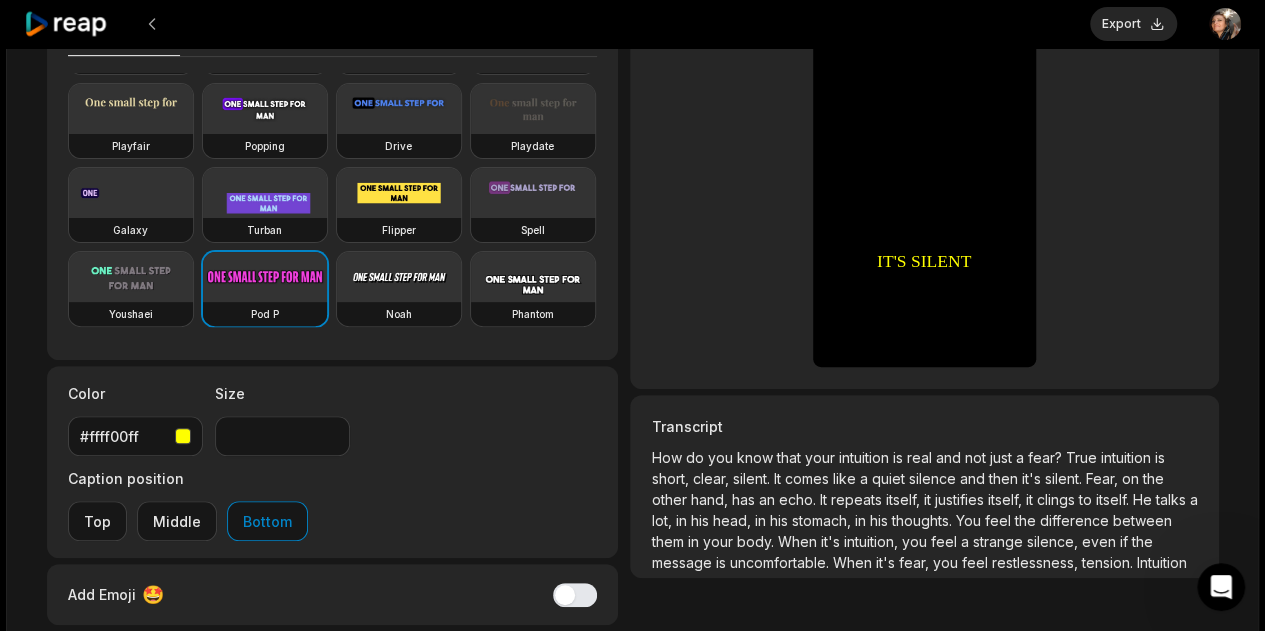 scroll, scrollTop: 300, scrollLeft: 0, axis: vertical 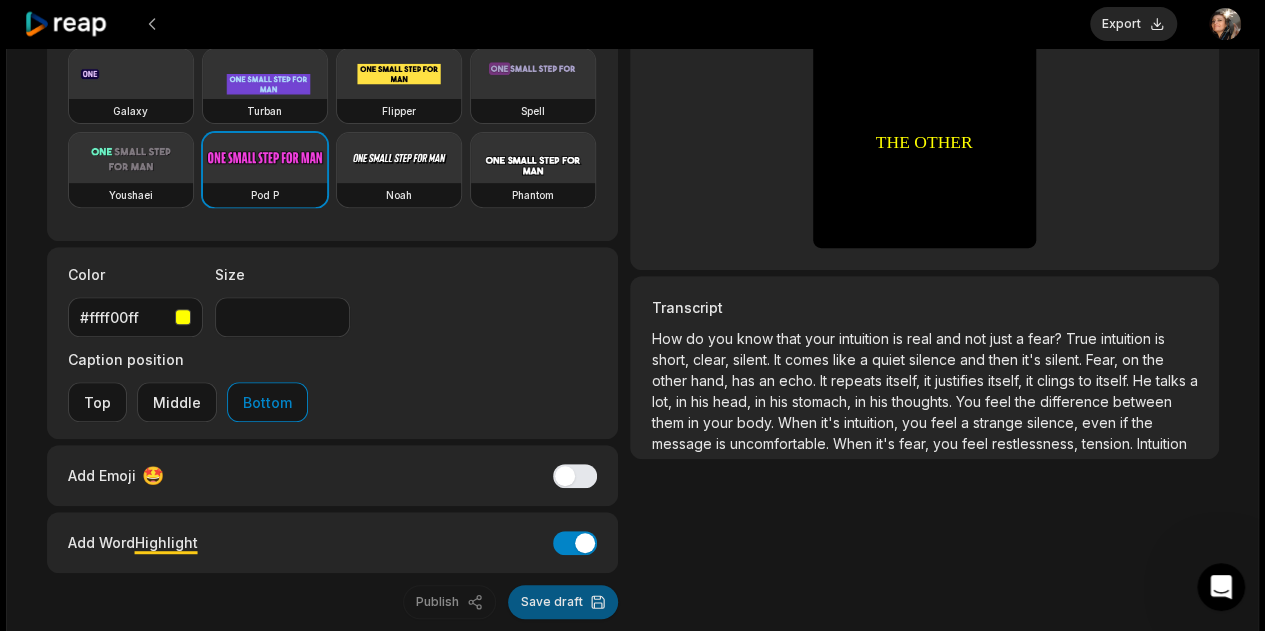click on "Save draft" at bounding box center (563, 602) 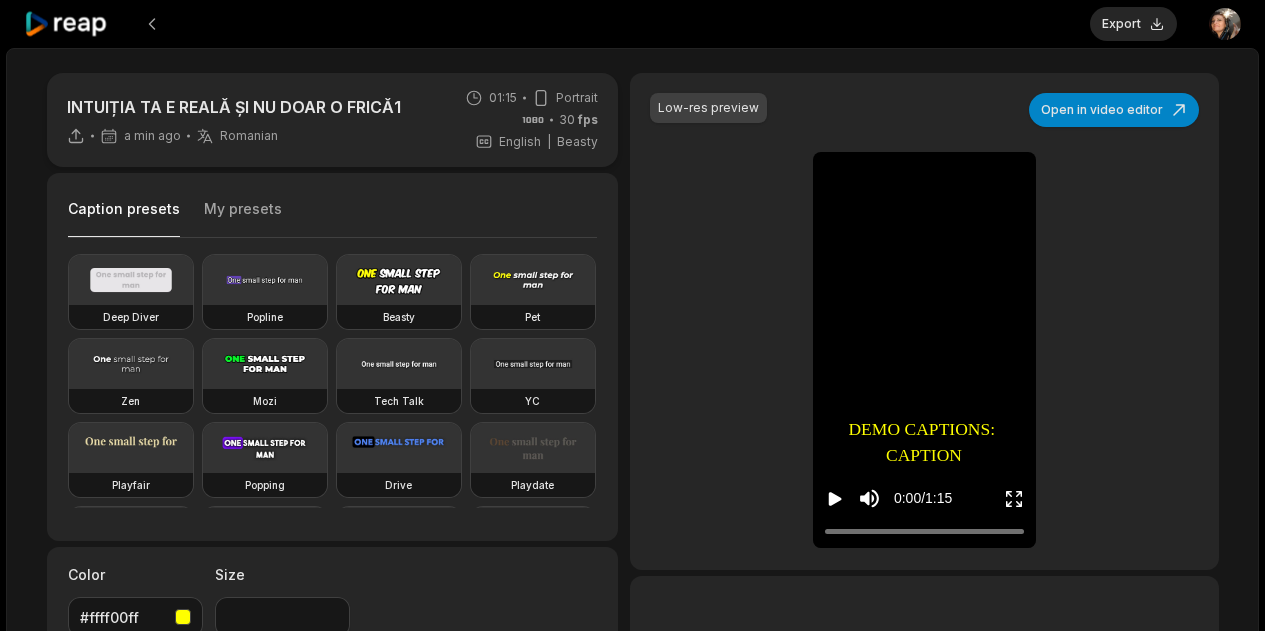 scroll, scrollTop: 0, scrollLeft: 0, axis: both 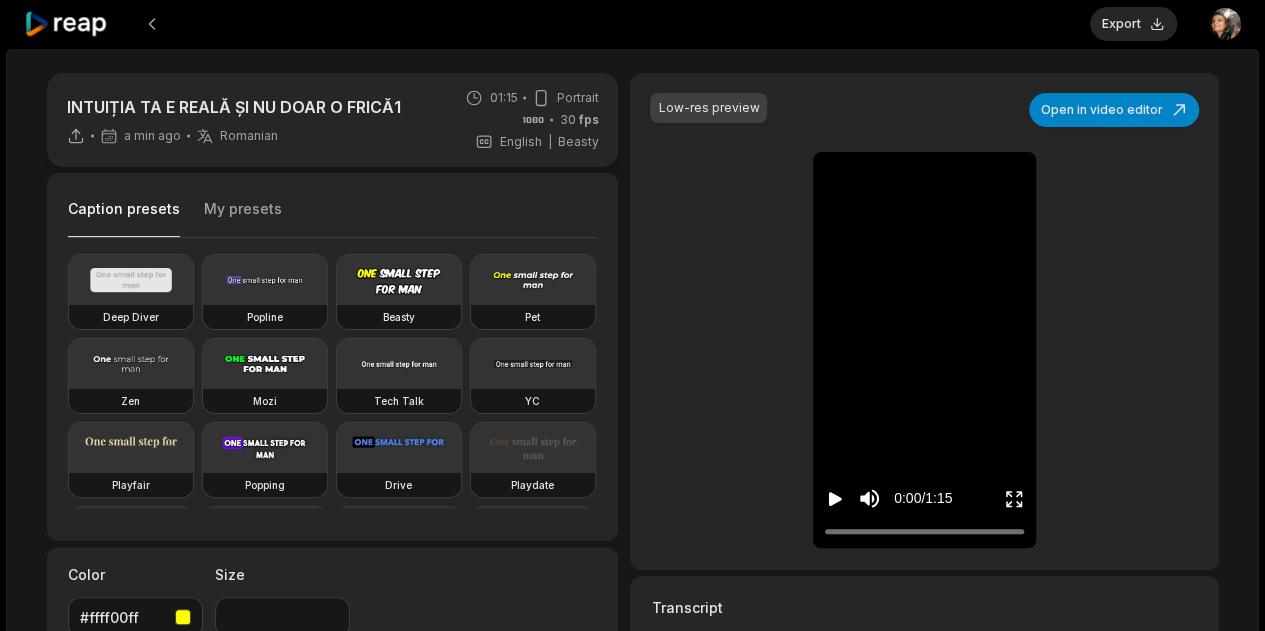 click 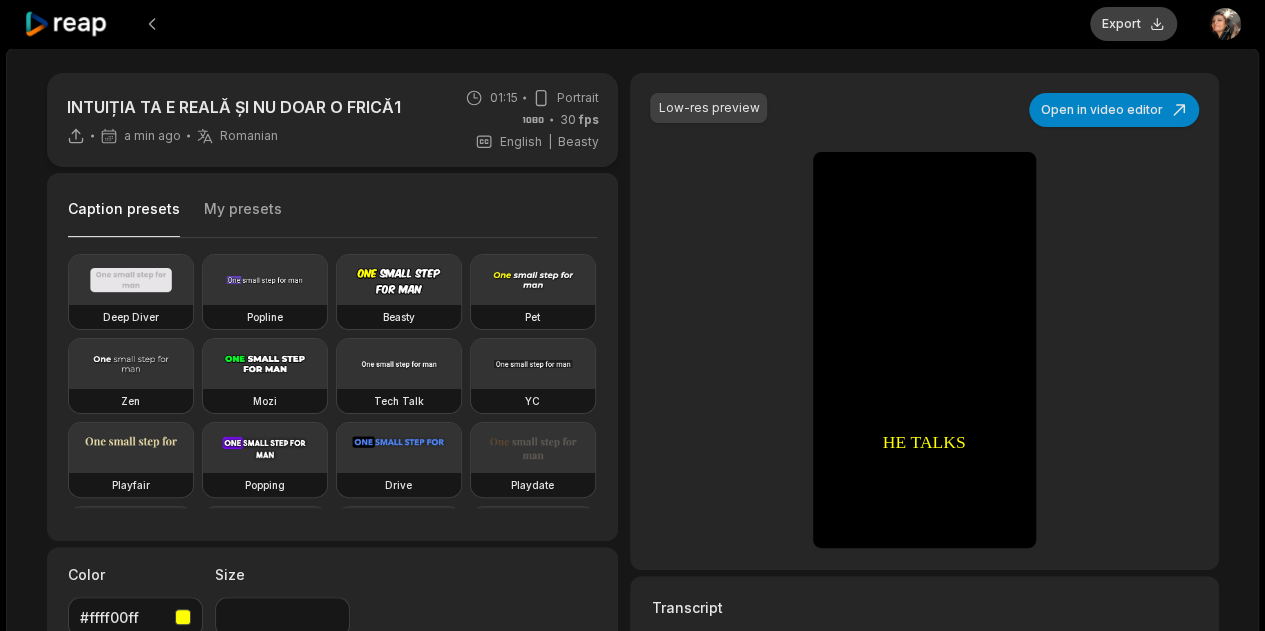 click on "Export" at bounding box center [1133, 24] 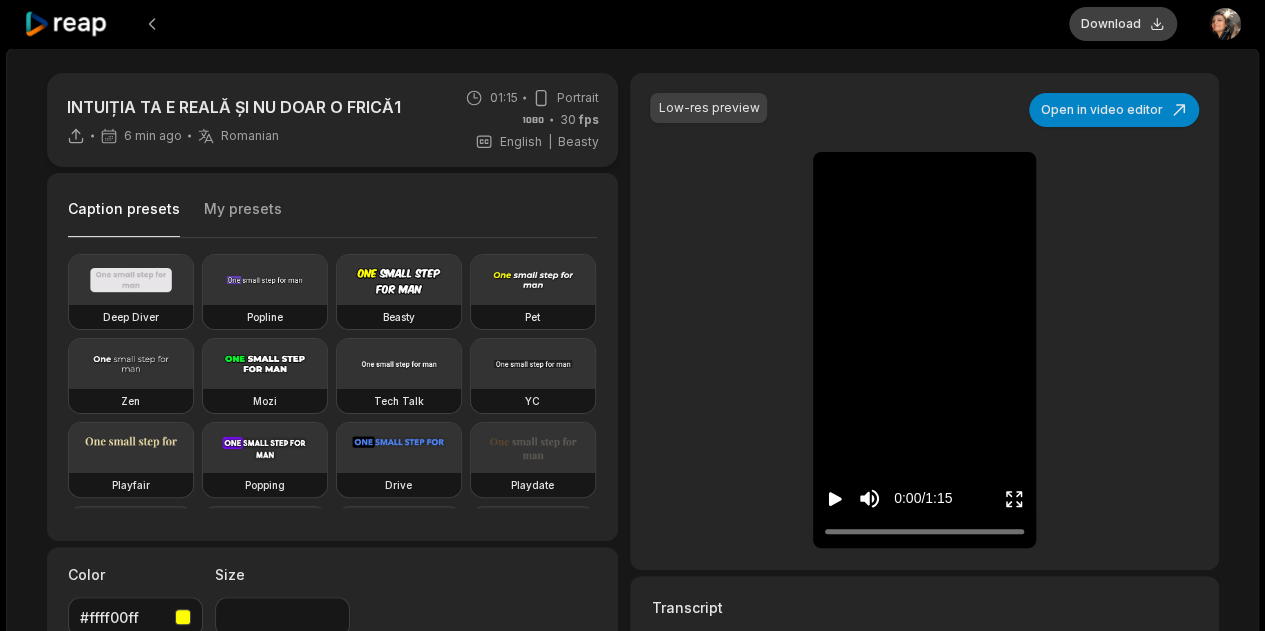 click on "Download" at bounding box center [1123, 24] 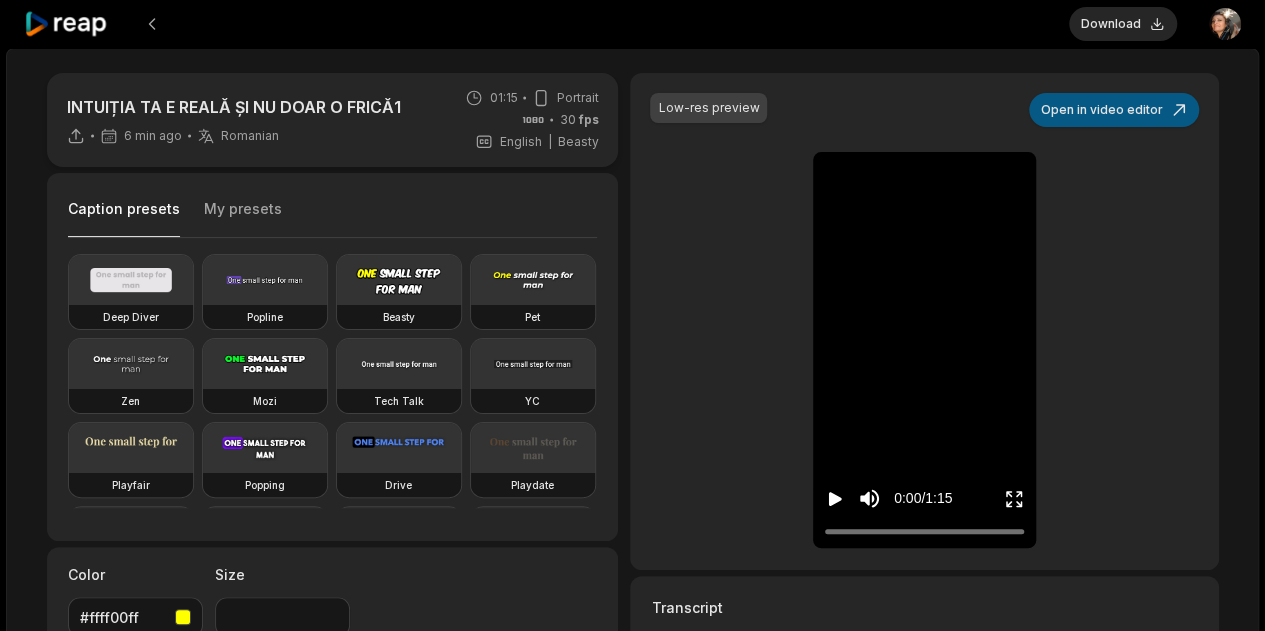click on "Open in video editor" at bounding box center (1114, 110) 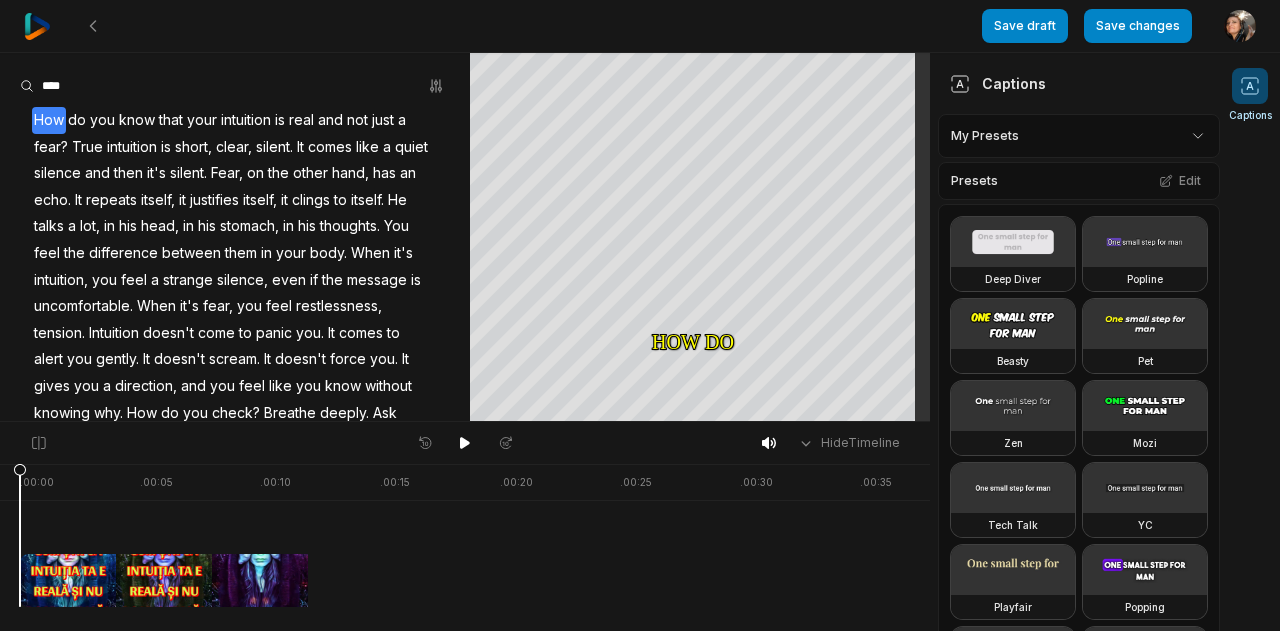 scroll, scrollTop: 208, scrollLeft: 0, axis: vertical 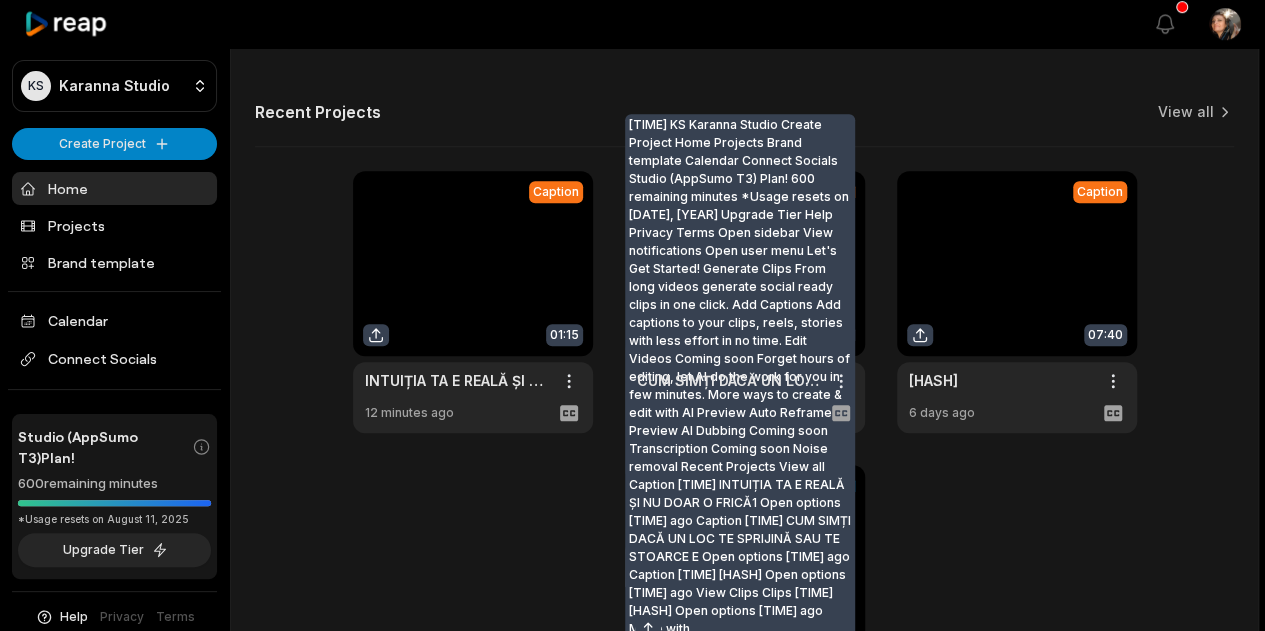 click 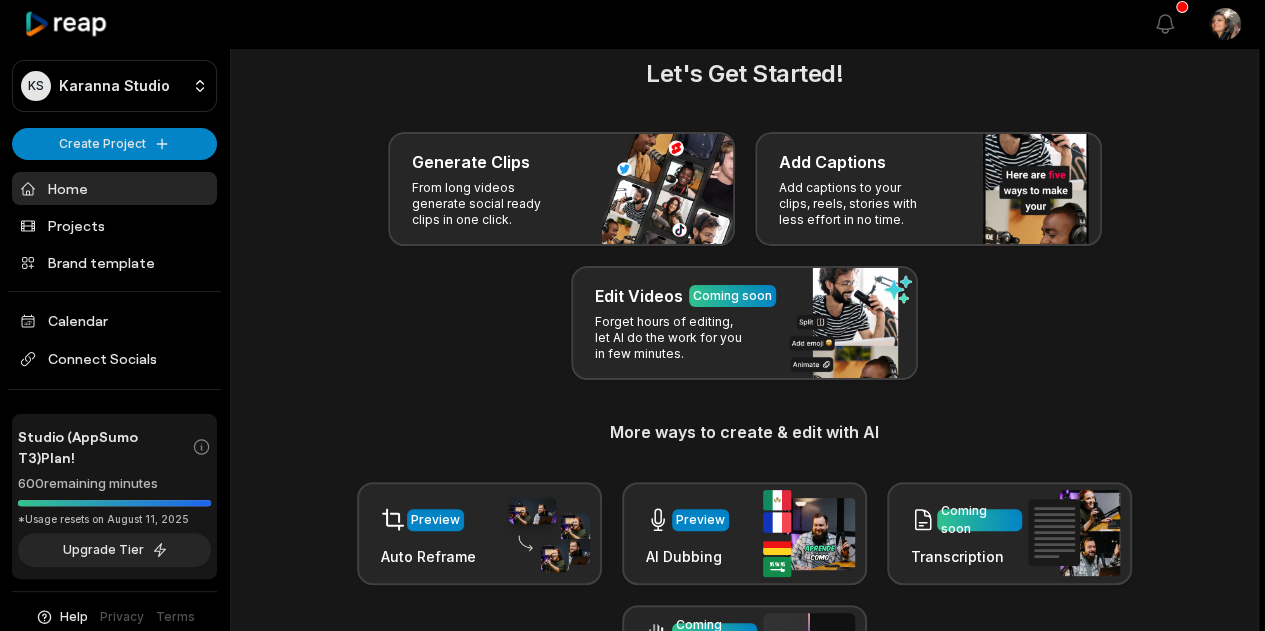scroll, scrollTop: 0, scrollLeft: 0, axis: both 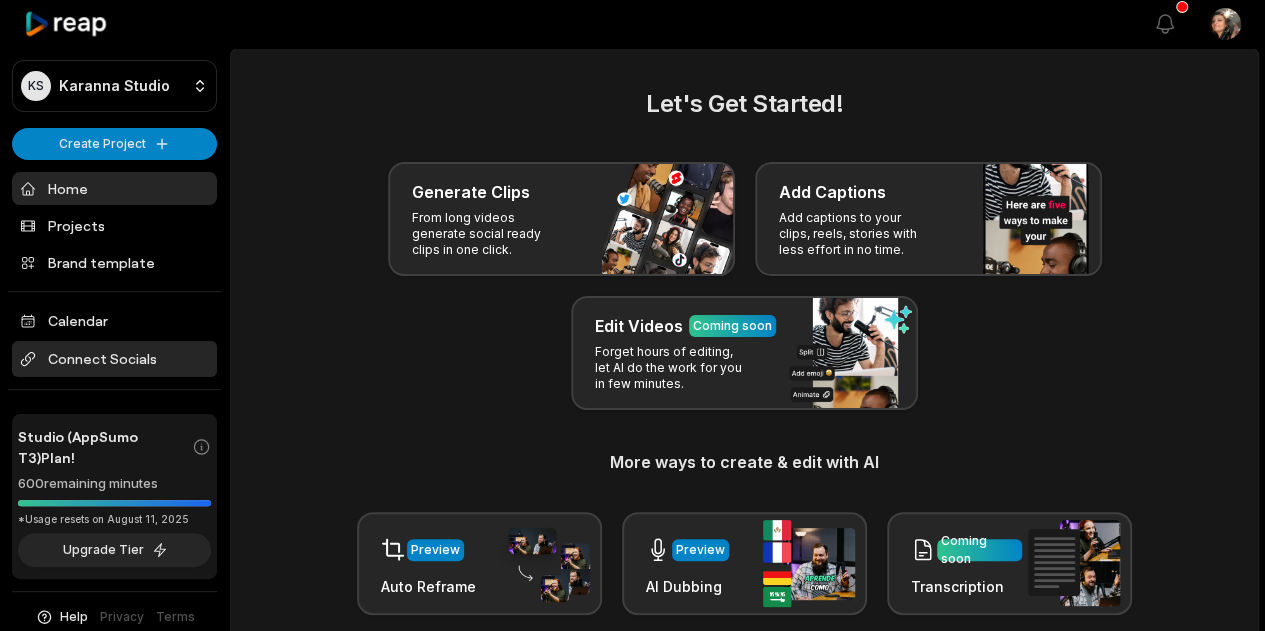 click on "Connect Socials" at bounding box center [114, 359] 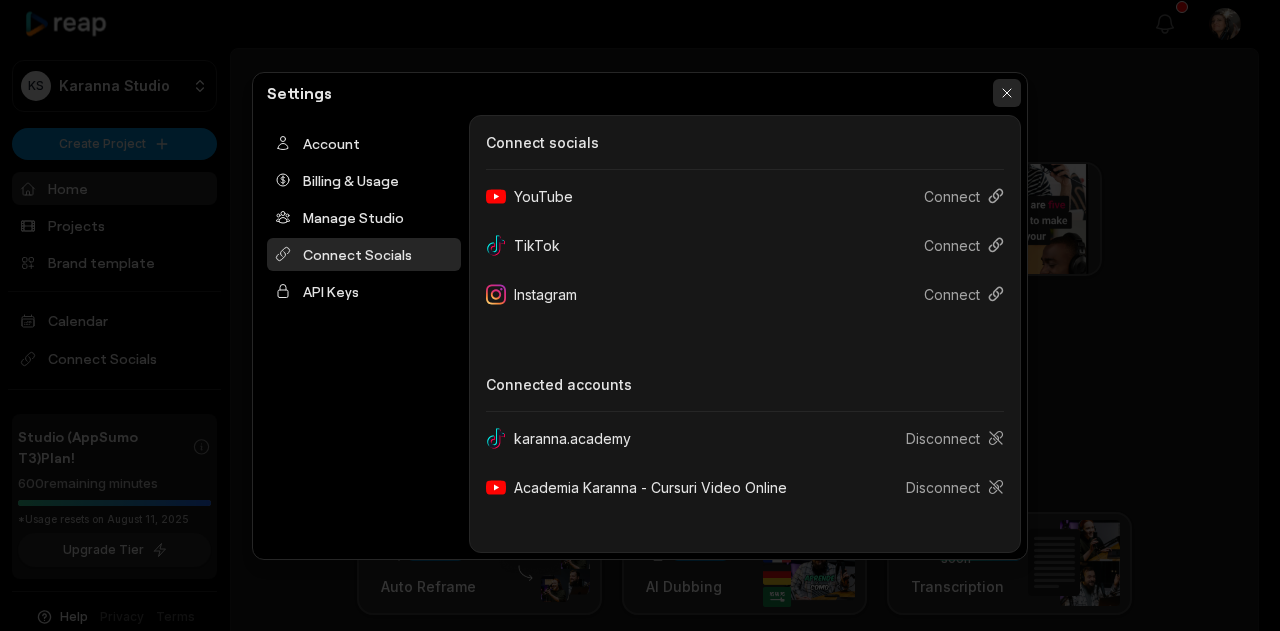 click at bounding box center [1007, 93] 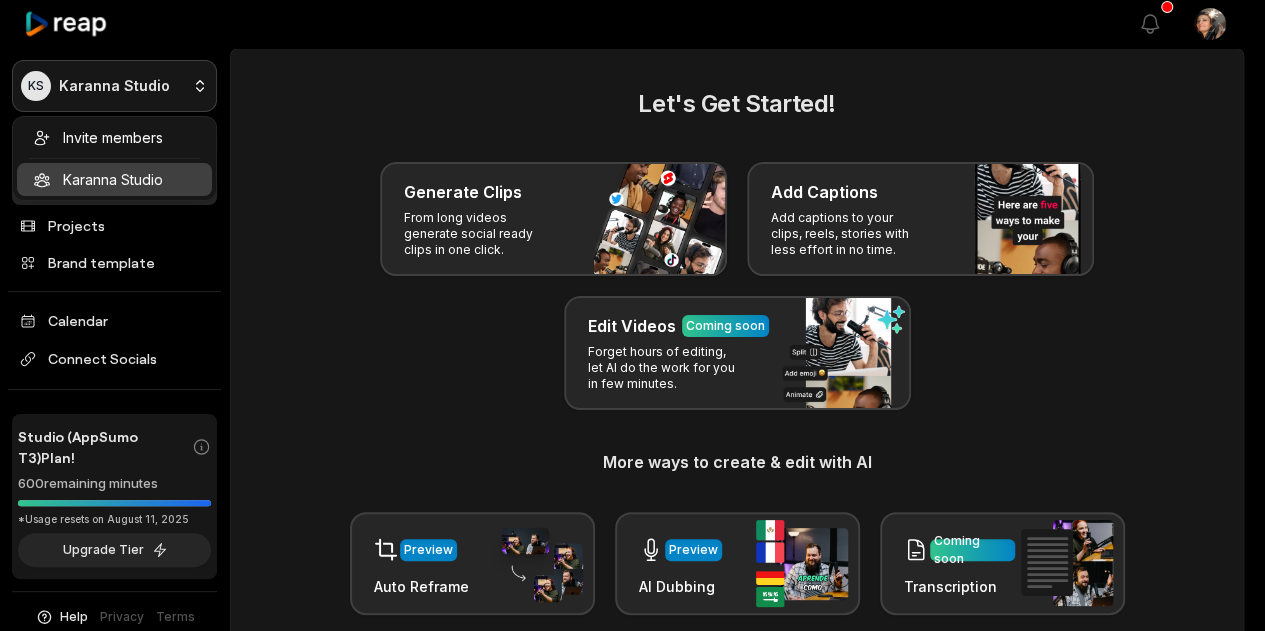 click on "KS Karanna Studio Create Project Home Projects Brand template Calendar Connect Socials Studio (AppSumo T3)  Plan! 600  remaining minutes *Usage resets on August 11, 2025 Upgrade Tier Help Privacy Terms Open sidebar View notifications Open user menu   Let's Get Started! Generate Clips From long videos generate social ready clips in one click. Add Captions Add captions to your clips, reels, stories with less effort in no time. Edit Videos Coming soon Forget hours of editing, let AI do the work for you in few minutes. More ways to create & edit with AI Preview Auto Reframe Preview AI Dubbing Coming soon Transcription Coming soon Noise removal Recent Projects View all Caption 01:15 INTUIȚIA TA E REALĂ ȘI NU DOAR O FRICĂ1 Open options 13 minutes ago Caption 01:29 CUM SIMȚI DACĂ UN LOC TE SPRIJINĂ SAU TE STOARCE E Open options 17 minutes ago Caption 07:40 83422acefcdeb680a33292ed2365f2ab Open options 6 days ago View Clips Clips 25:00 cf88e875b3fd866564fe471580e82ed3 Open options 6 days ago Made with" at bounding box center (632, 315) 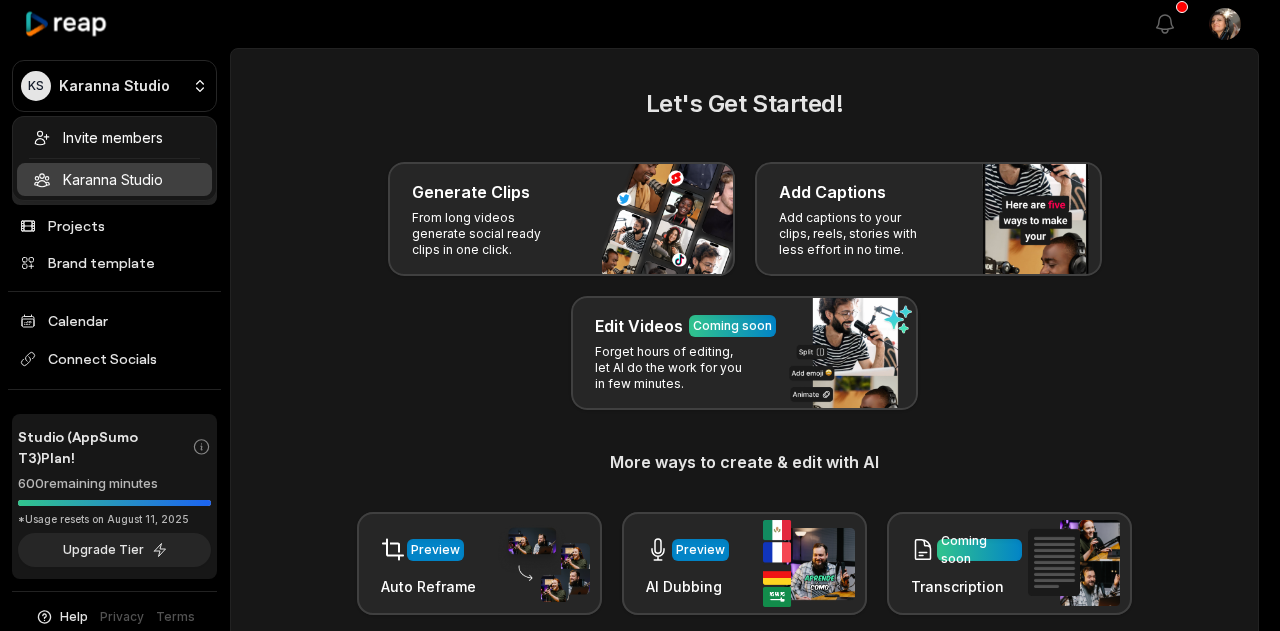 click on "KS Karanna Studio Create Project Home Projects Brand template Calendar Connect Socials Studio (AppSumo T3)  Plan! 600  remaining minutes *Usage resets on August 11, 2025 Upgrade Tier Help Privacy Terms Open sidebar View notifications Open user menu   Let's Get Started! Generate Clips From long videos generate social ready clips in one click. Add Captions Add captions to your clips, reels, stories with less effort in no time. Edit Videos Coming soon Forget hours of editing, let AI do the work for you in few minutes. More ways to create & edit with AI Preview Auto Reframe Preview AI Dubbing Coming soon Transcription Coming soon Noise removal Recent Projects View all Caption 01:15 INTUIȚIA TA E REALĂ ȘI NU DOAR O FRICĂ1 Open options 13 minutes ago Caption 01:29 CUM SIMȚI DACĂ UN LOC TE SPRIJINĂ SAU TE STOARCE E Open options 17 minutes ago Caption 07:40 83422acefcdeb680a33292ed2365f2ab Open options 6 days ago View Clips Clips 25:00 cf88e875b3fd866564fe471580e82ed3 Open options 6 days ago Made with" at bounding box center [640, 315] 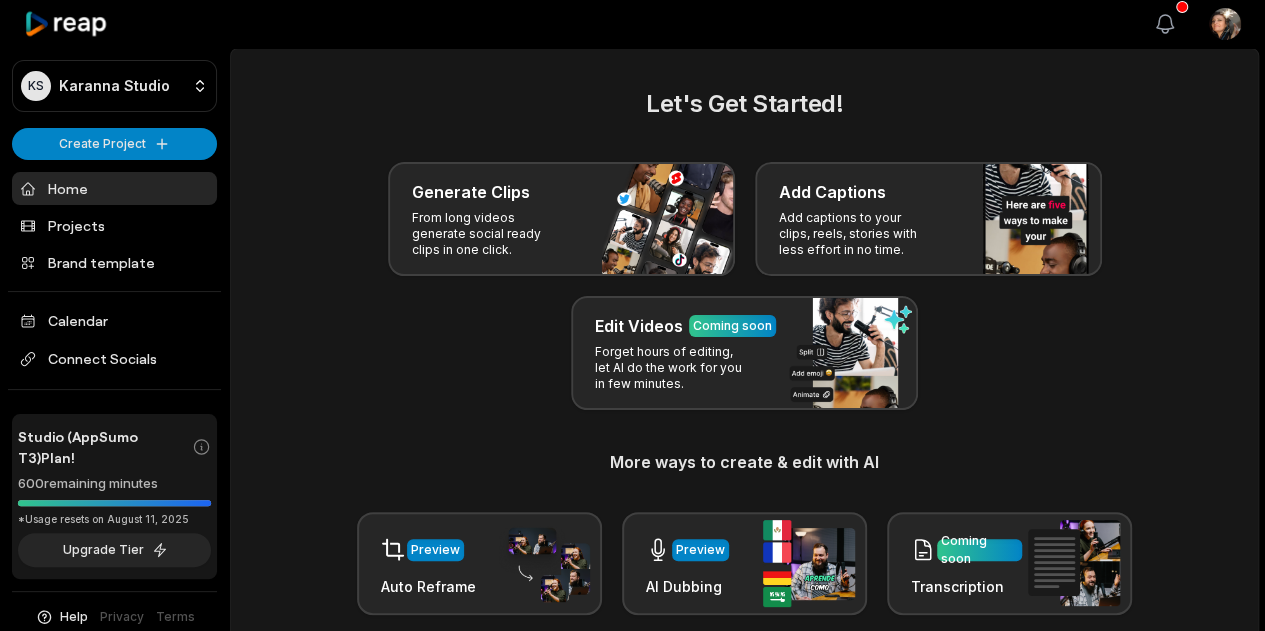 click 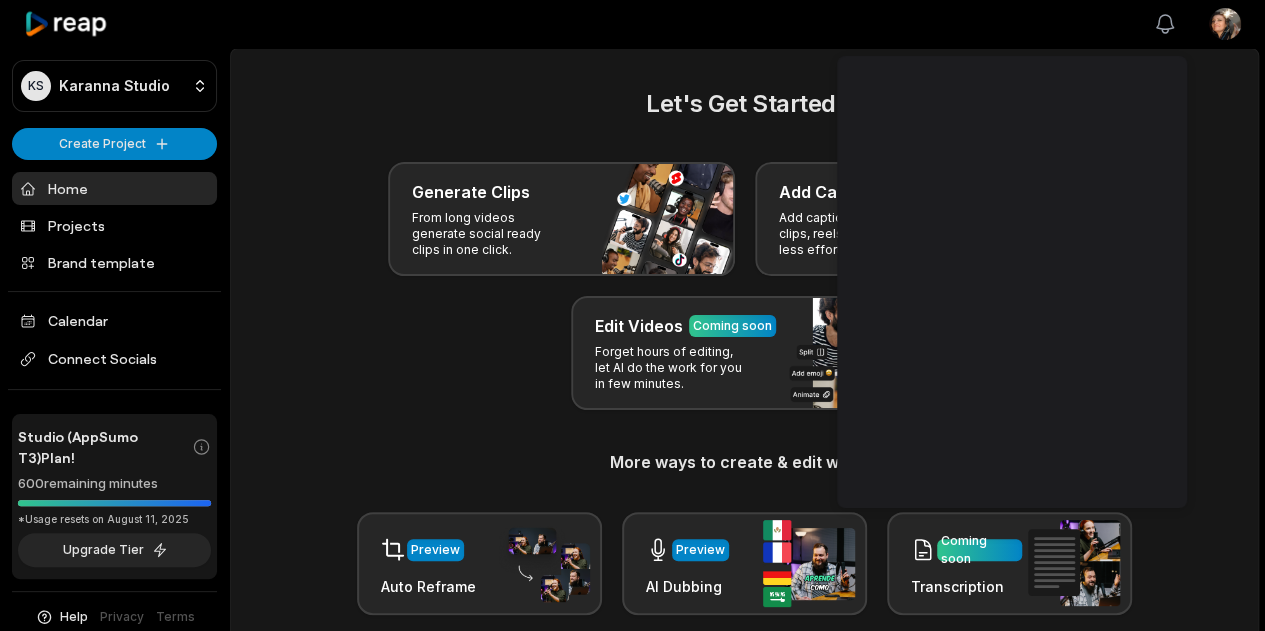 click 